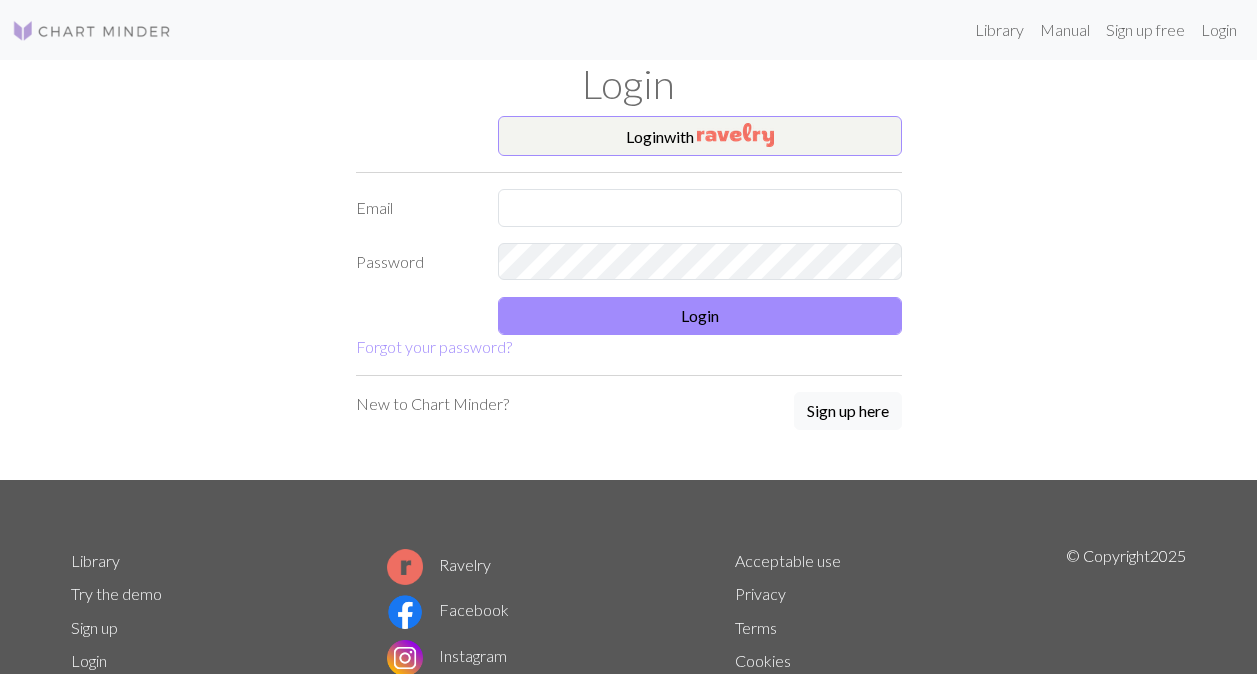 scroll, scrollTop: 0, scrollLeft: 0, axis: both 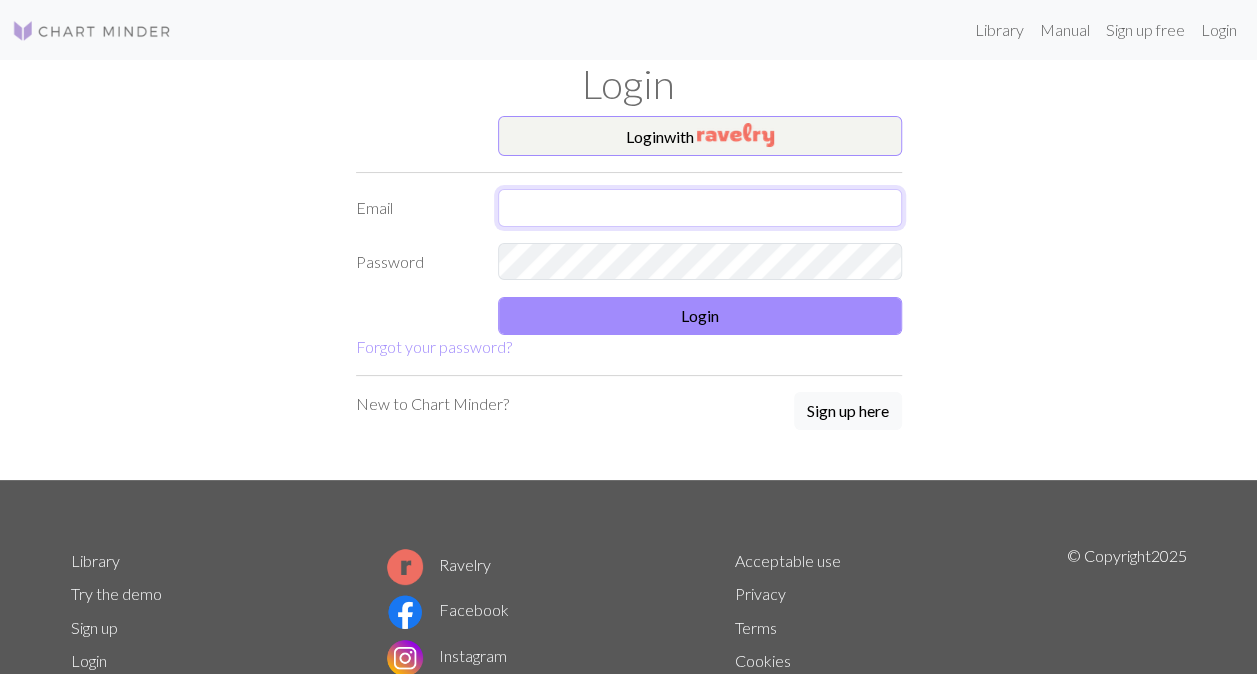 click at bounding box center [700, 208] 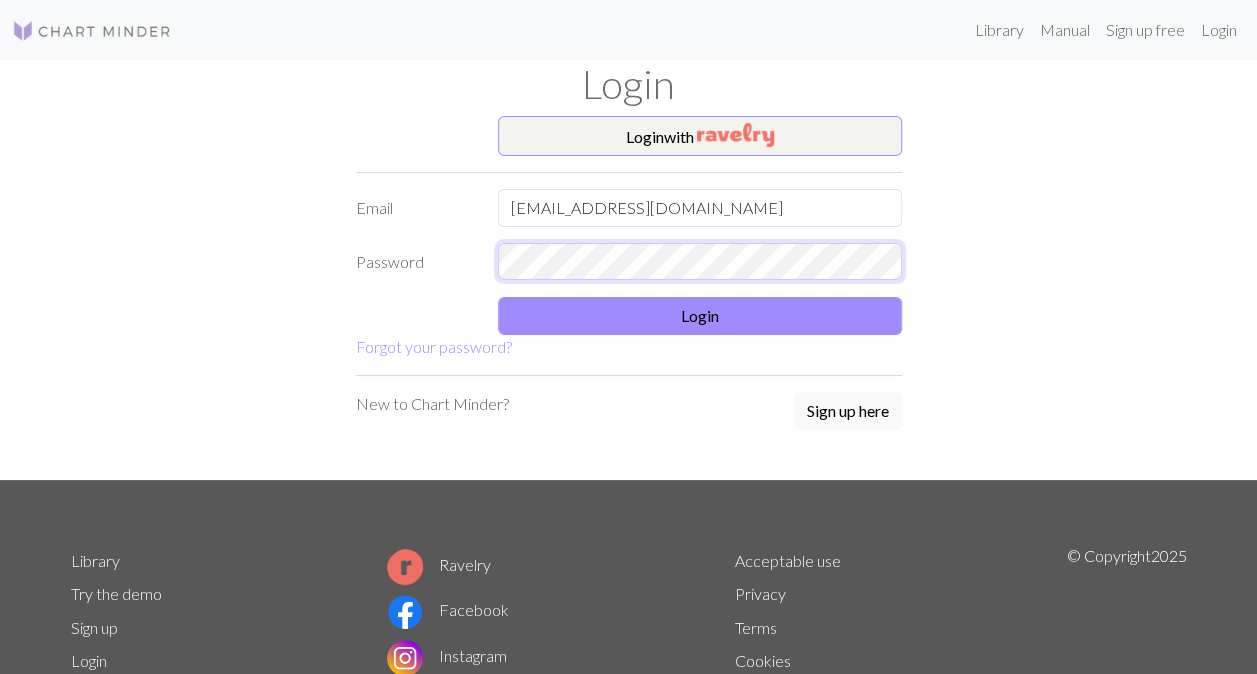 scroll, scrollTop: 0, scrollLeft: 0, axis: both 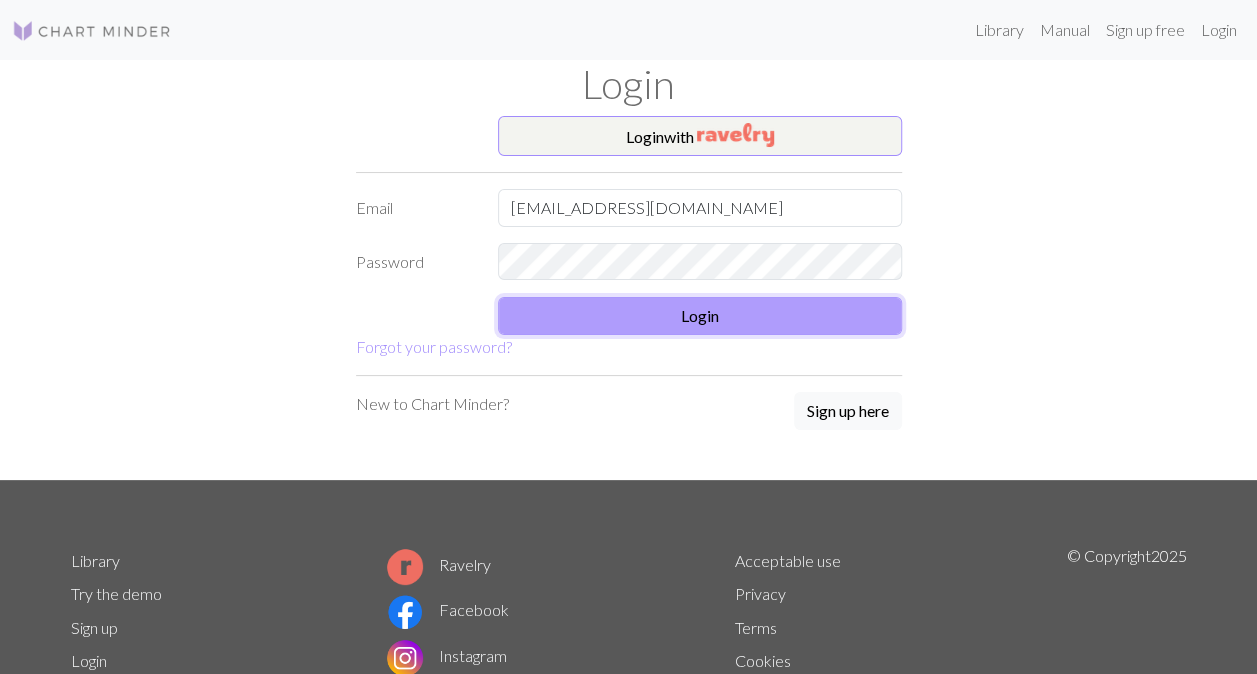 click on "Login" at bounding box center [700, 316] 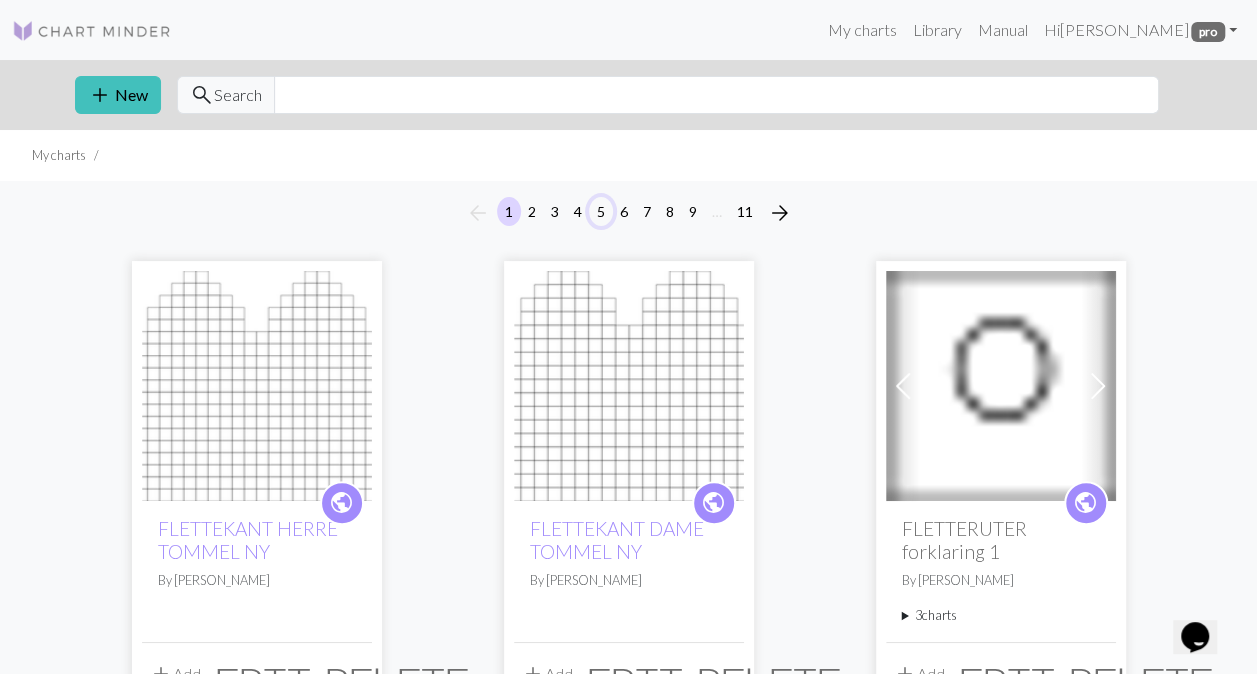 click on "5" at bounding box center [601, 211] 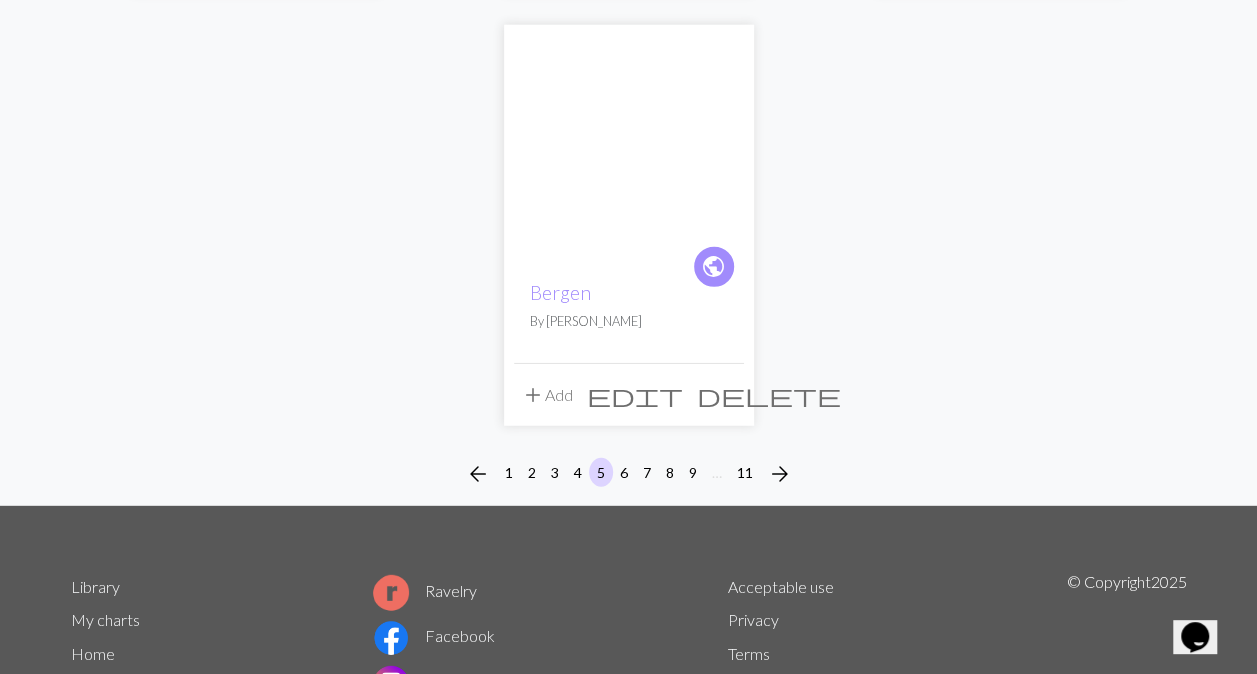 scroll, scrollTop: 2530, scrollLeft: 0, axis: vertical 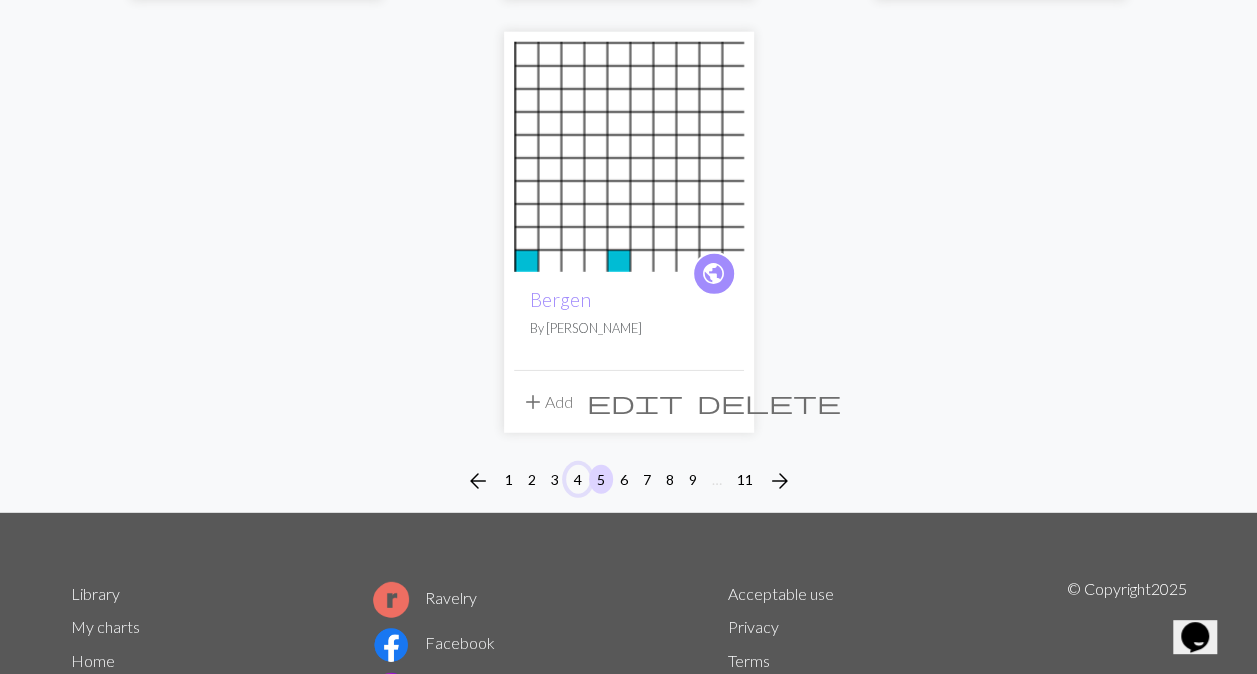 click on "4" at bounding box center (578, 479) 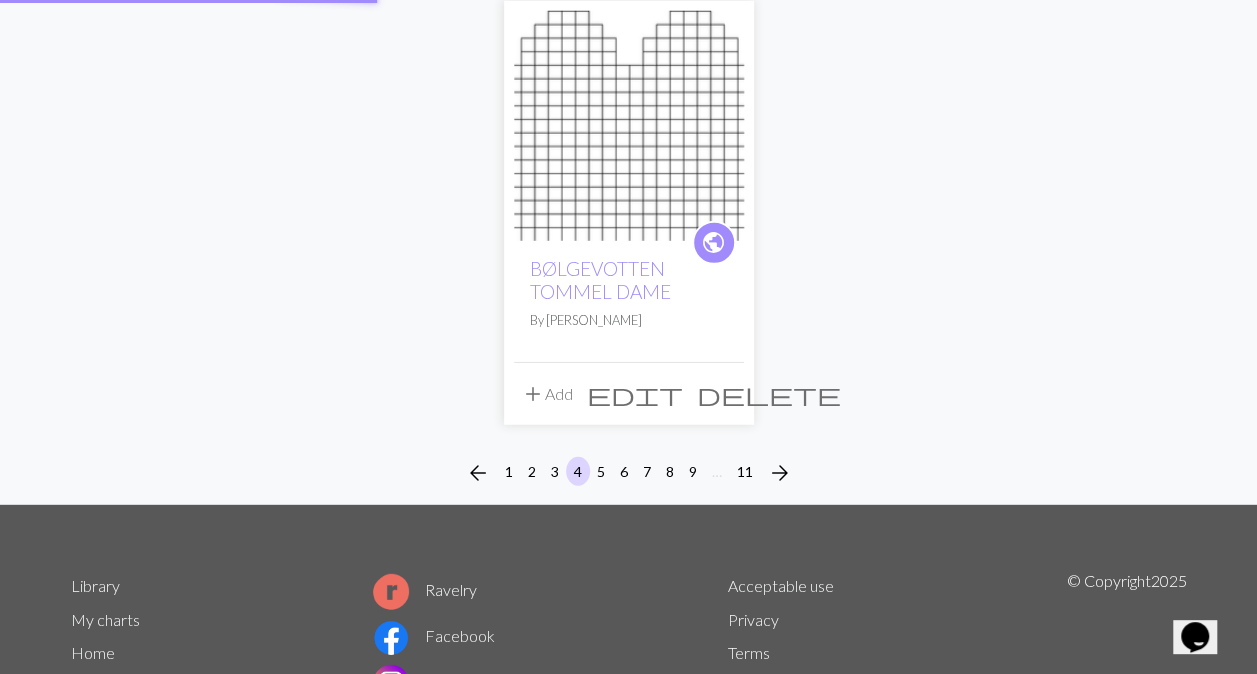 scroll, scrollTop: 0, scrollLeft: 0, axis: both 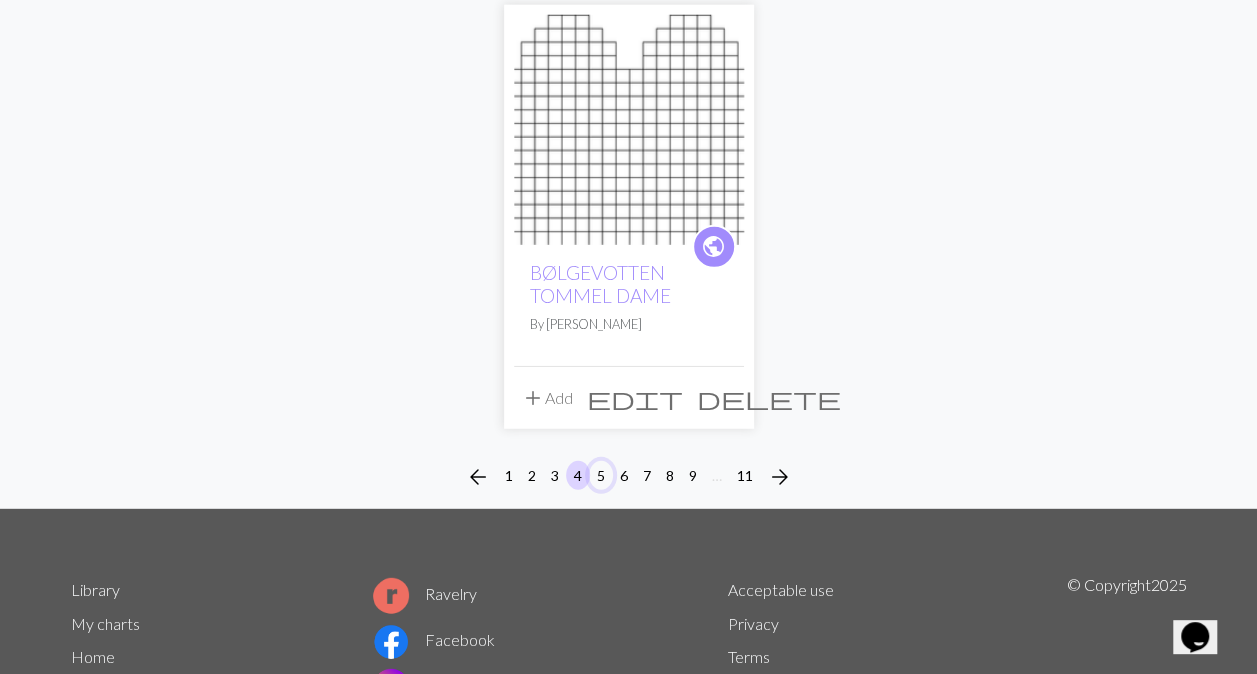 click on "5" at bounding box center (601, 475) 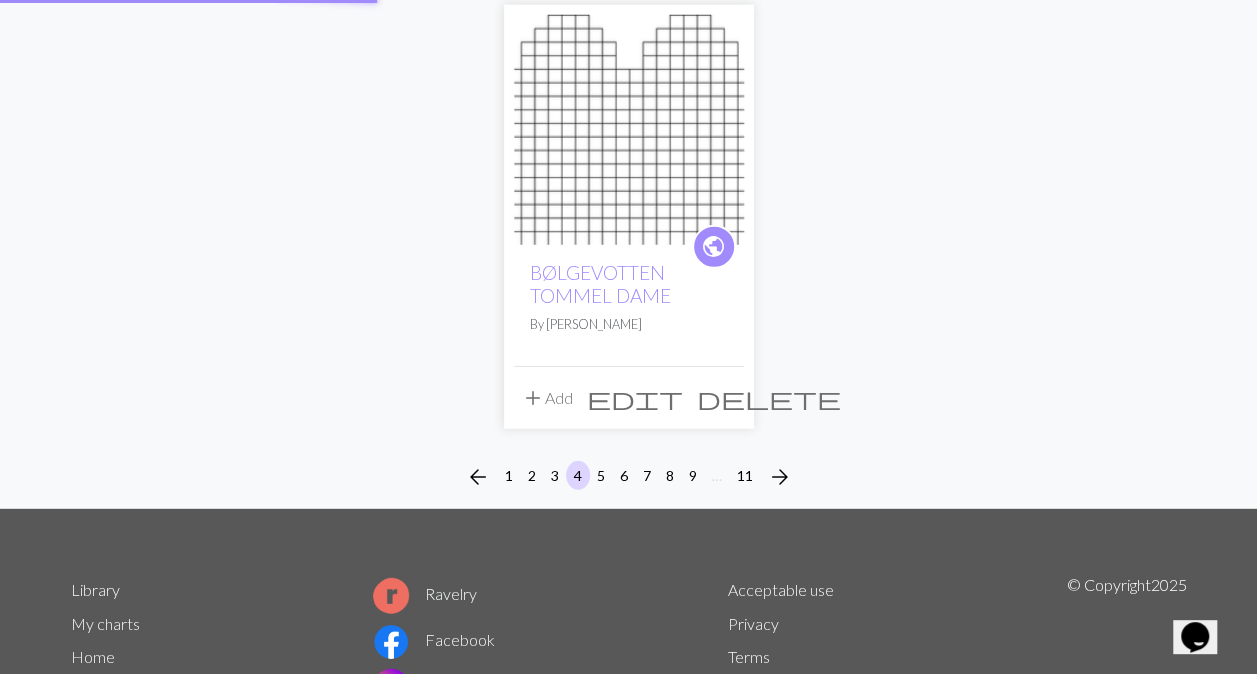 scroll, scrollTop: 0, scrollLeft: 0, axis: both 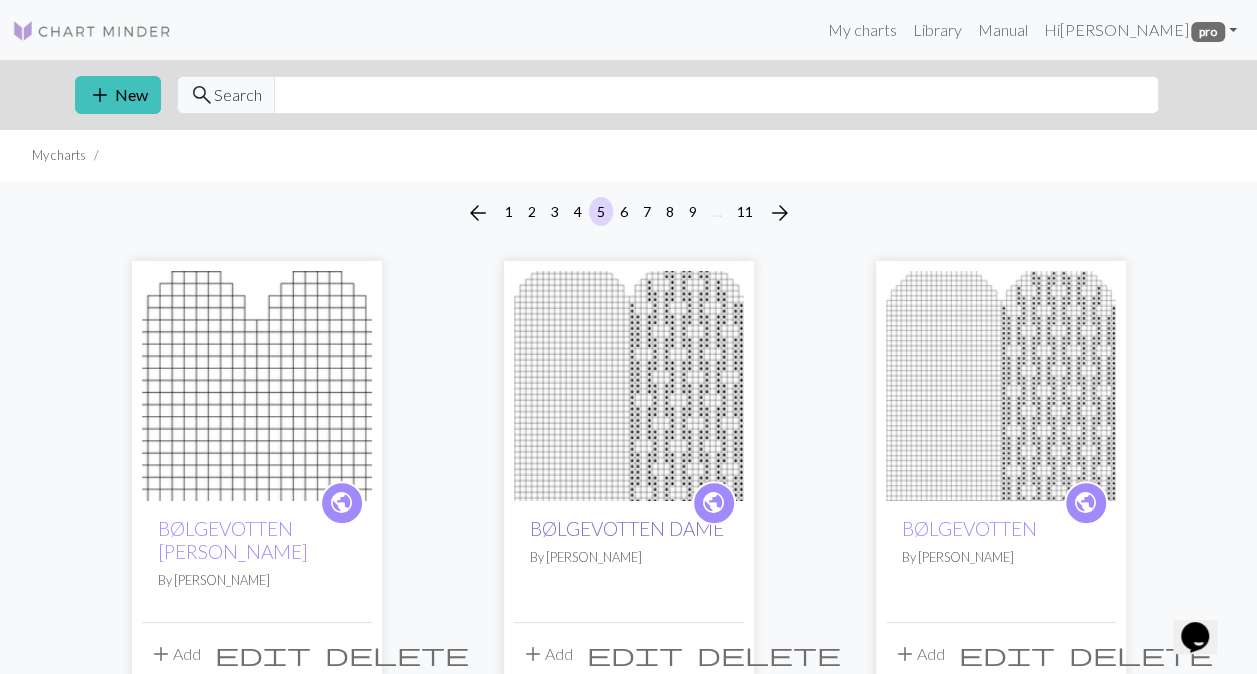 click on "BØLGEVOTTEN DAME" at bounding box center [627, 528] 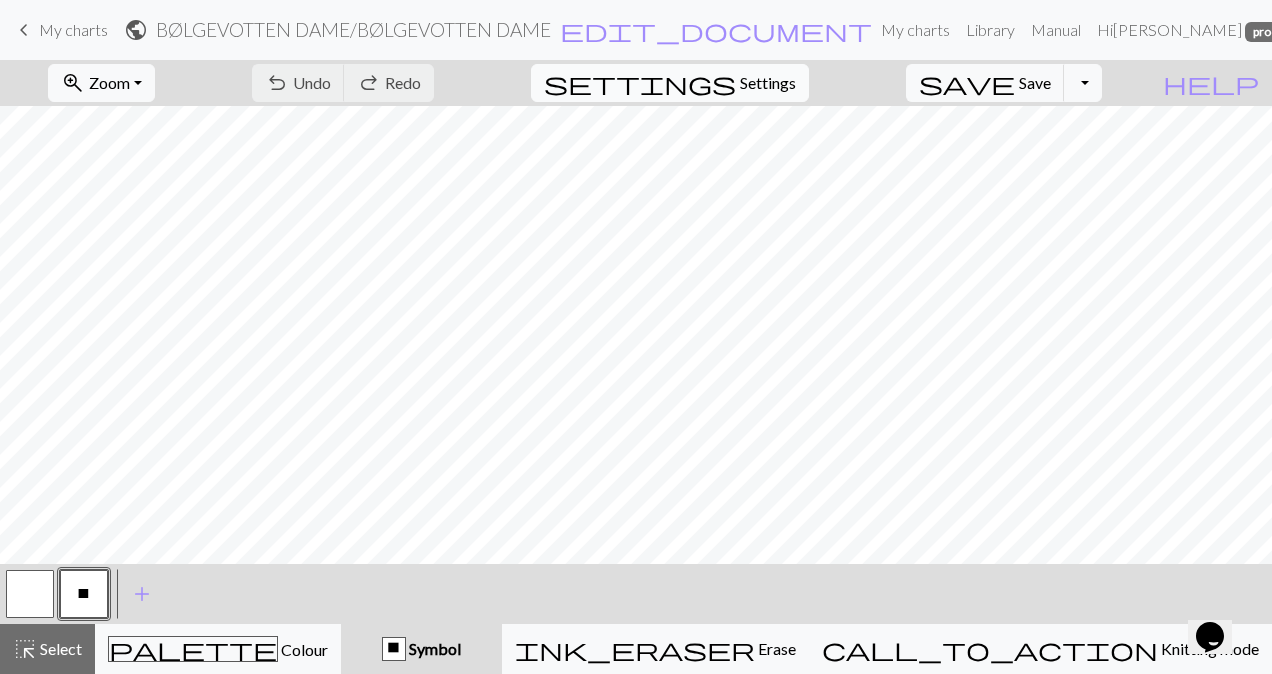 click on "settings" at bounding box center (640, 83) 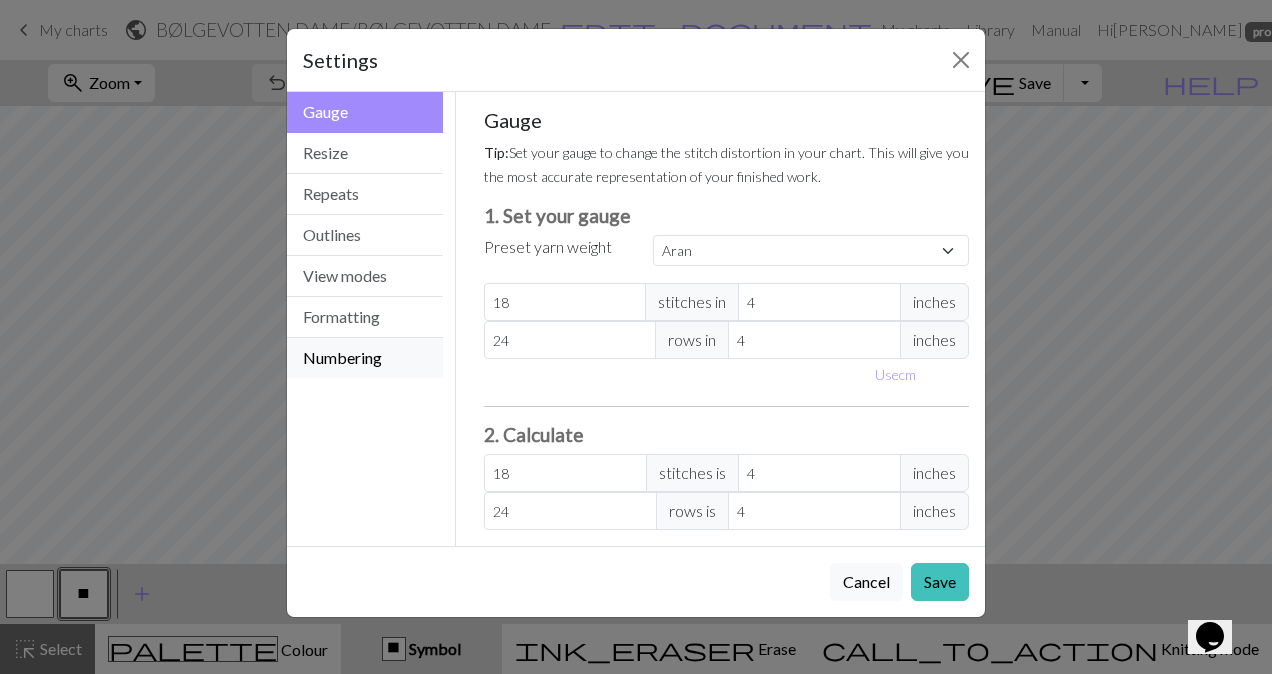 click on "Numbering" at bounding box center [365, 358] 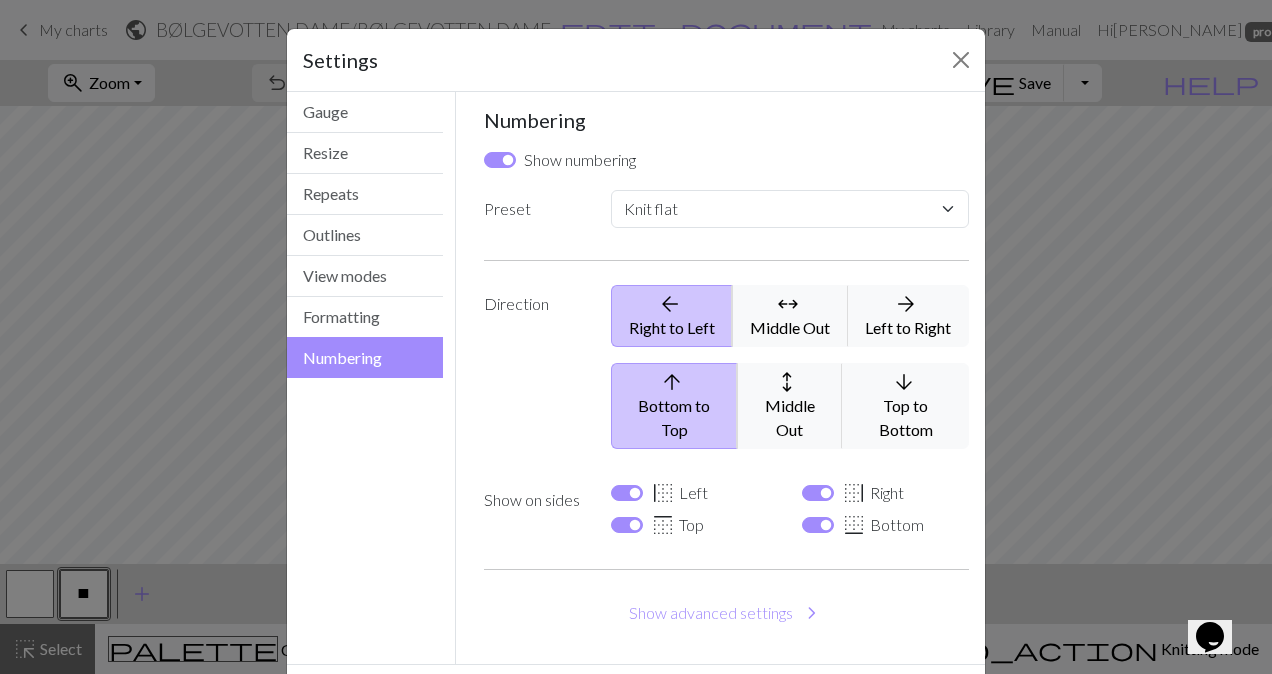 click on "border_left Left" at bounding box center (679, 493) 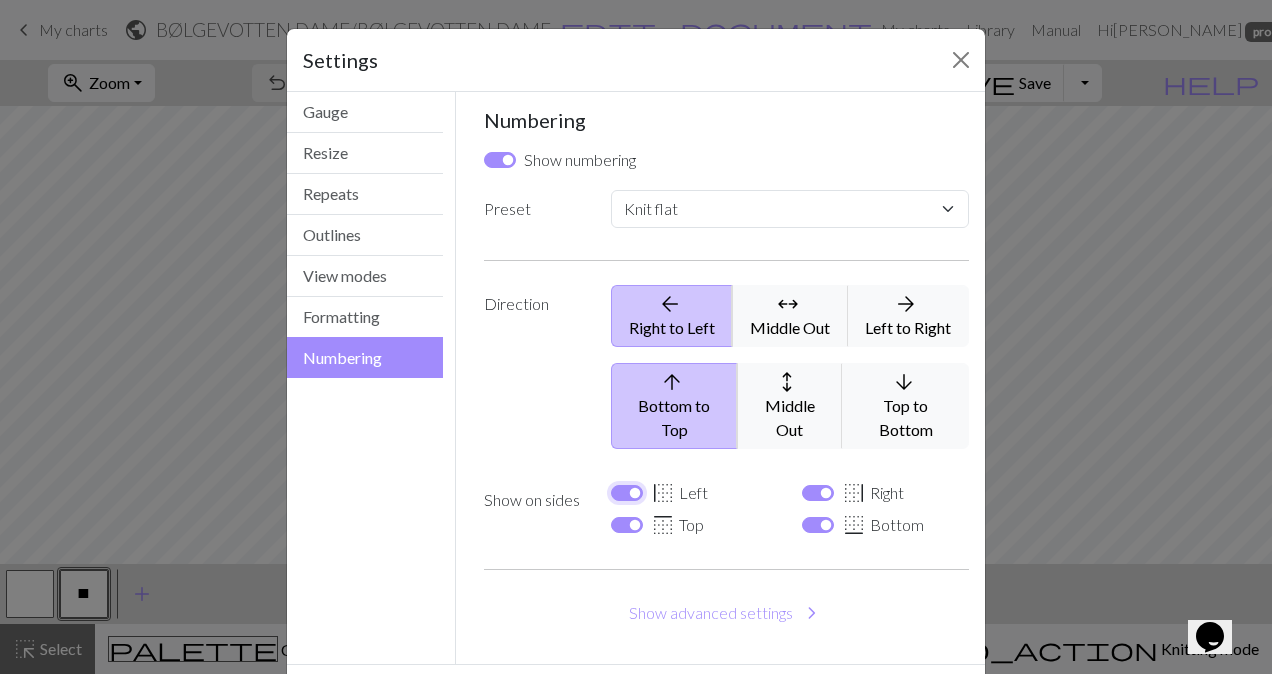 click on "border_left Left" at bounding box center [627, 493] 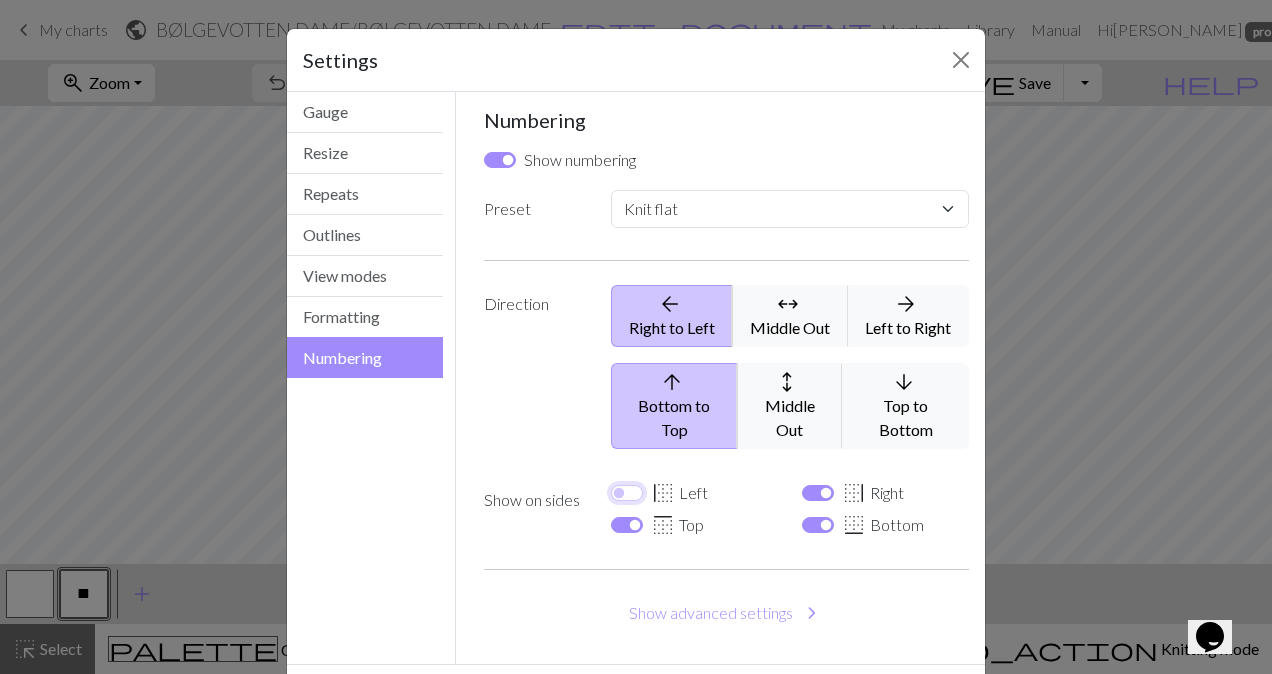 checkbox on "false" 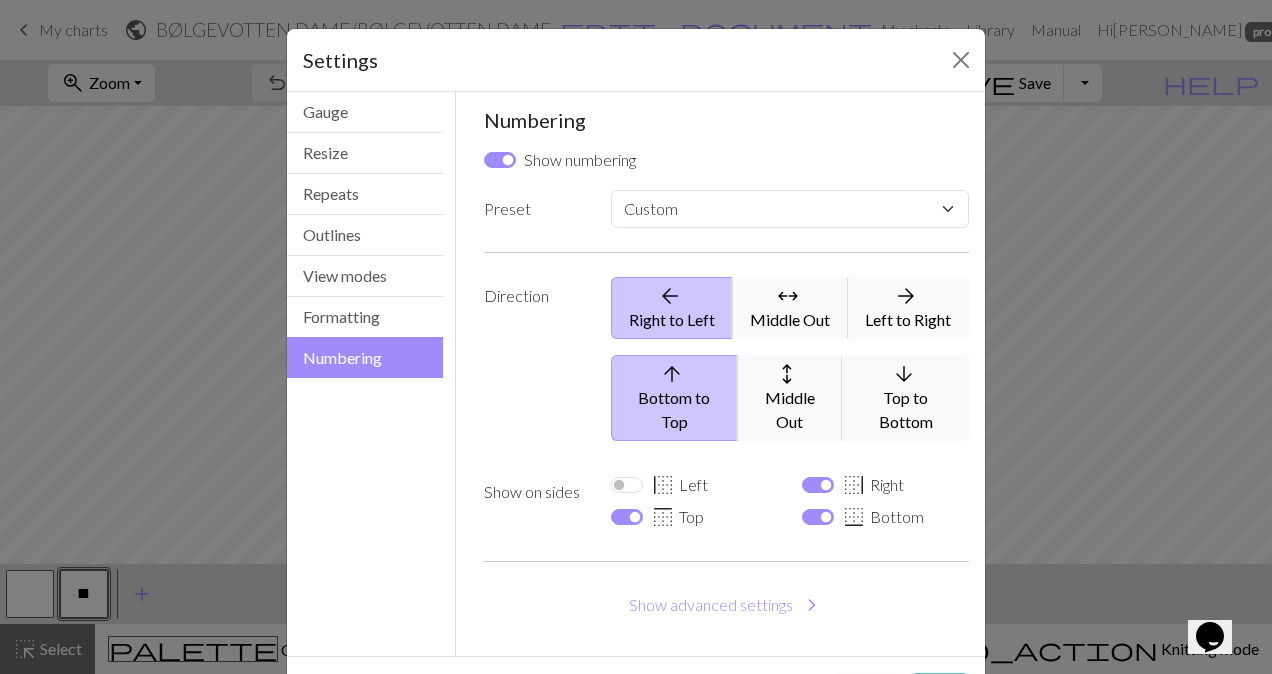 click on "Save" at bounding box center (940, 692) 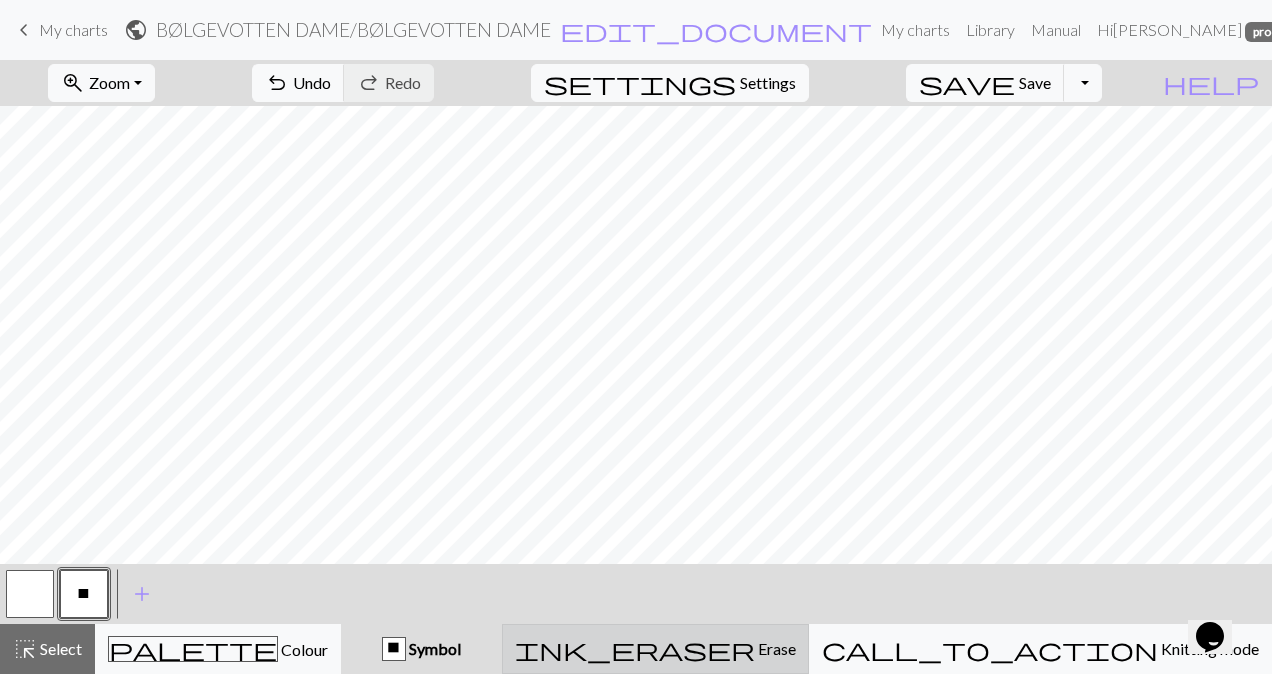click on "ink_eraser" at bounding box center [635, 649] 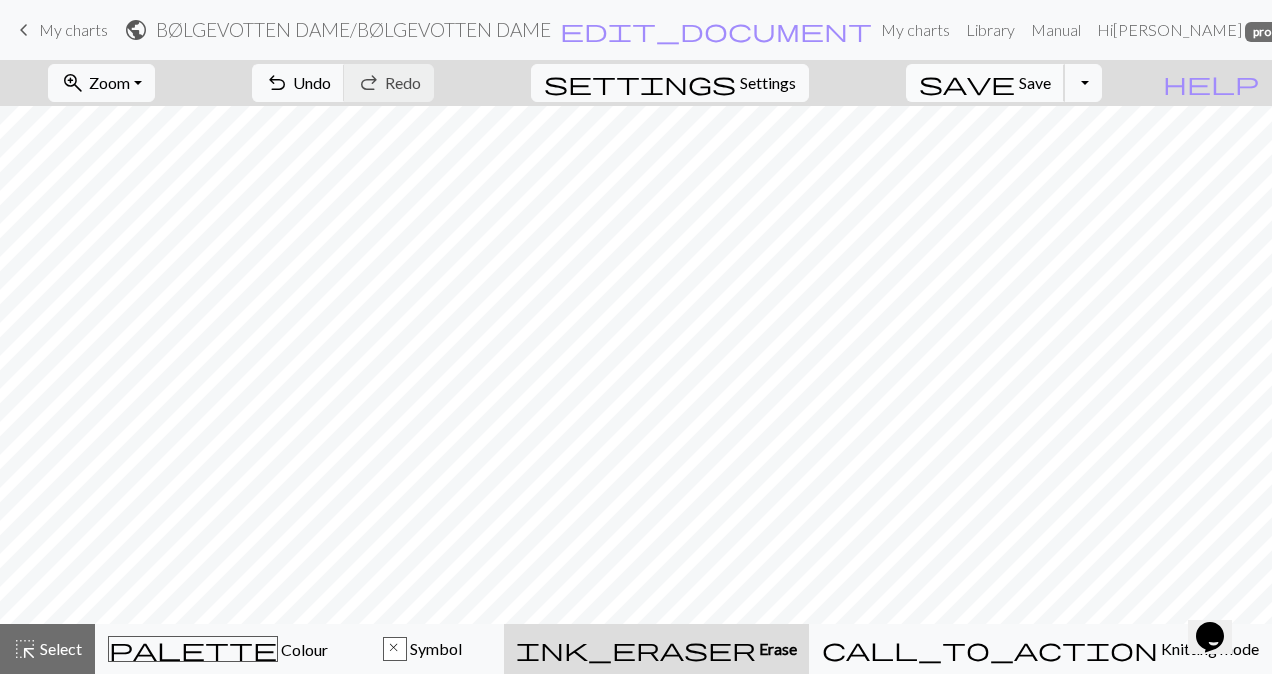 click on "Save" at bounding box center [1035, 82] 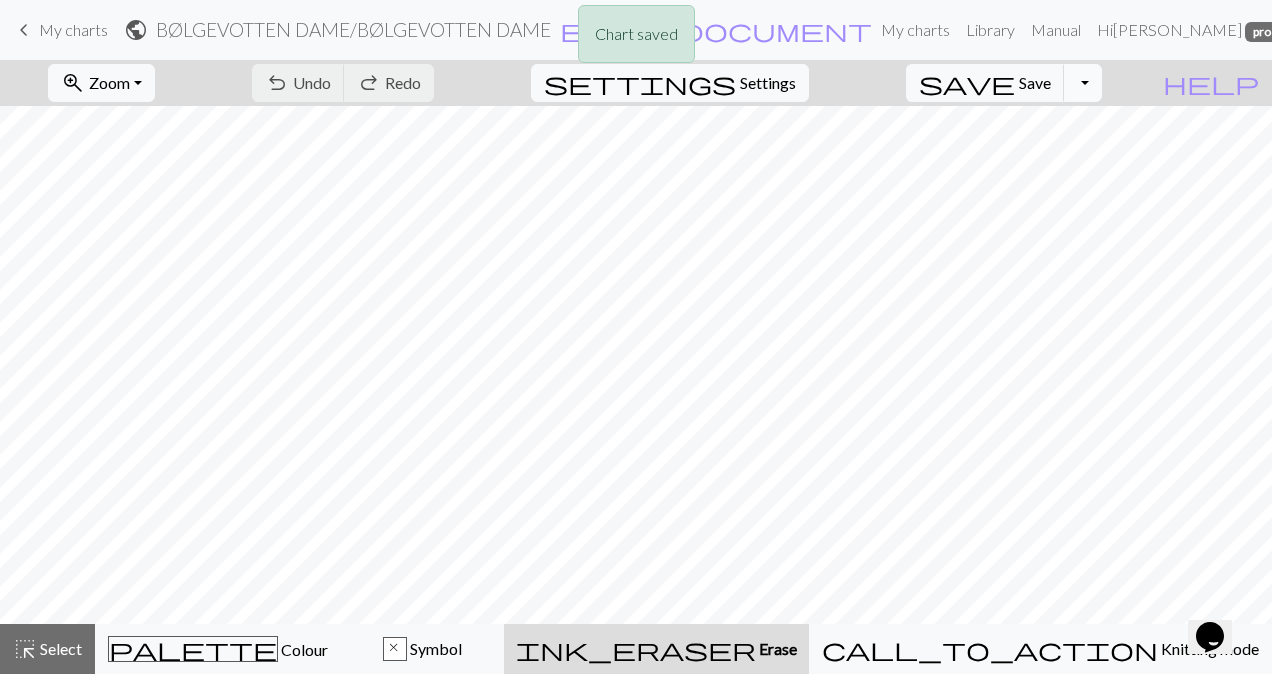 click on "Toggle Dropdown" at bounding box center (1083, 83) 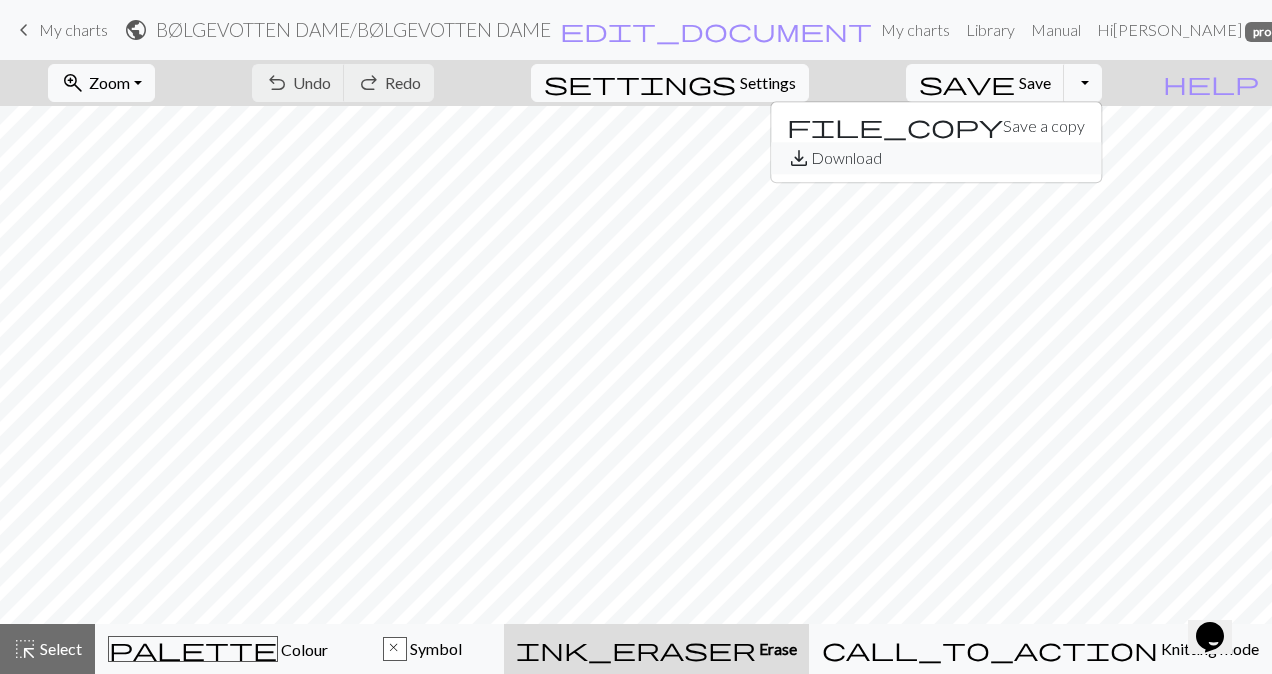 click on "save_alt  Download" at bounding box center (936, 158) 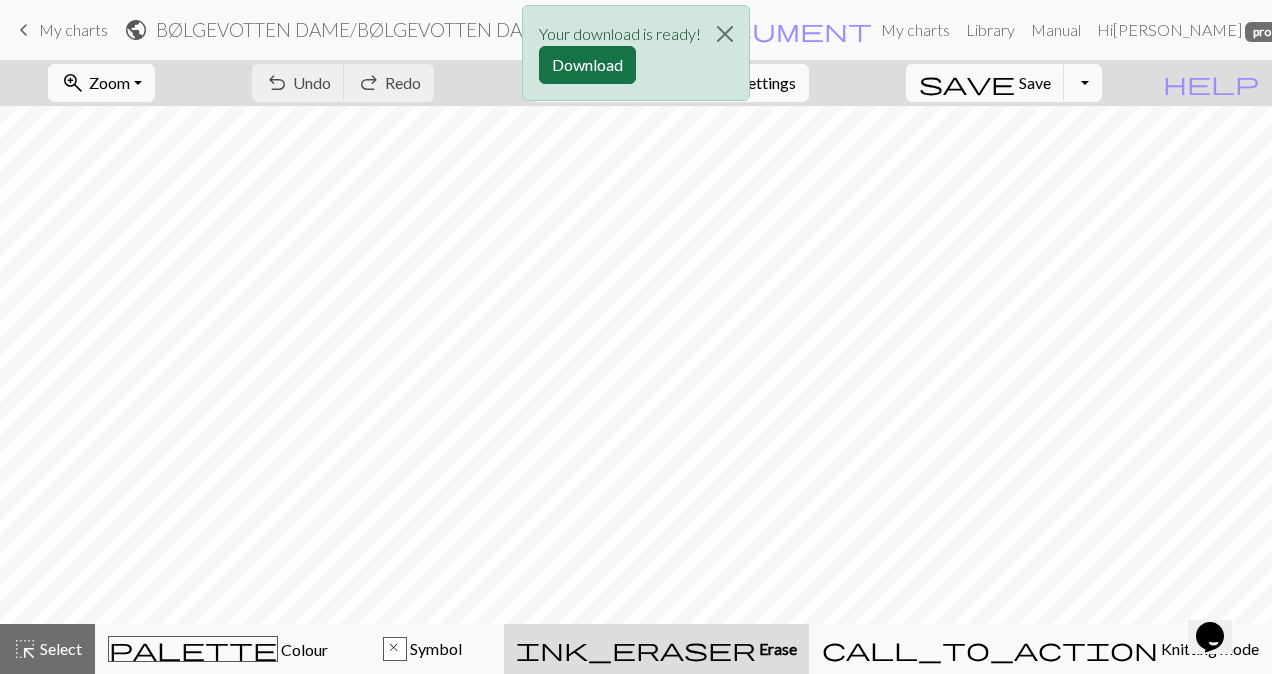 click on "Download" at bounding box center (587, 65) 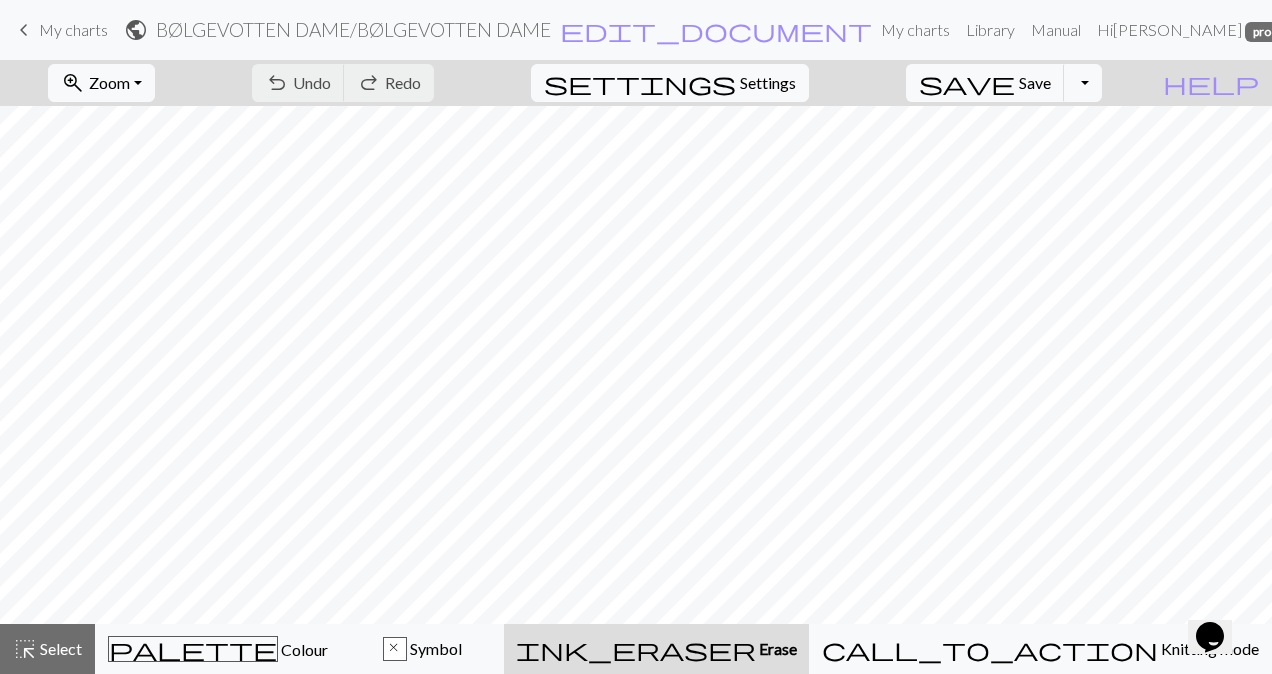 click on "My charts" at bounding box center (73, 29) 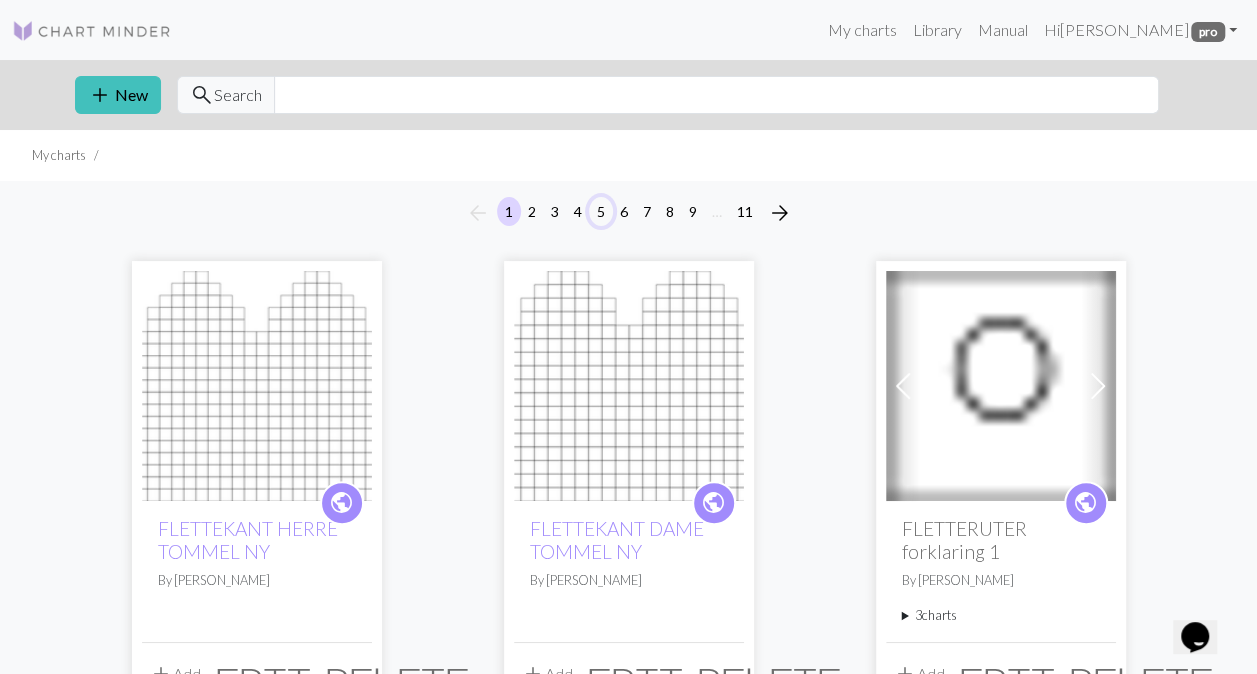 click on "5" at bounding box center (601, 211) 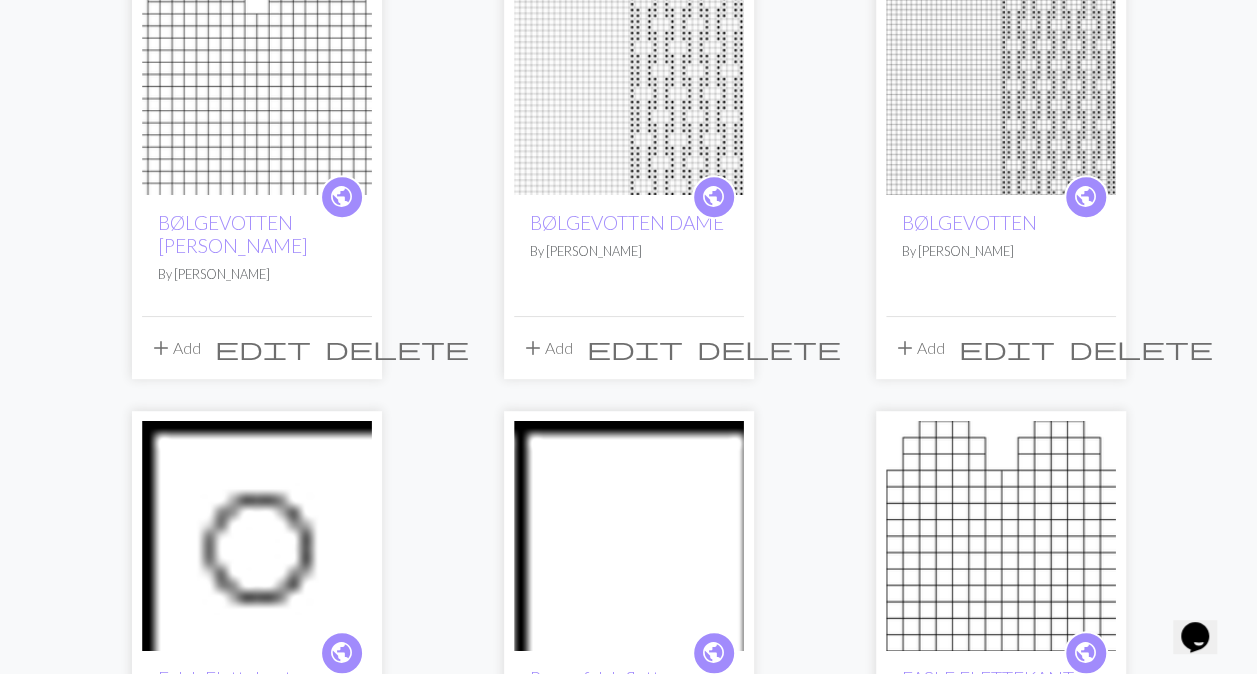 scroll, scrollTop: 360, scrollLeft: 0, axis: vertical 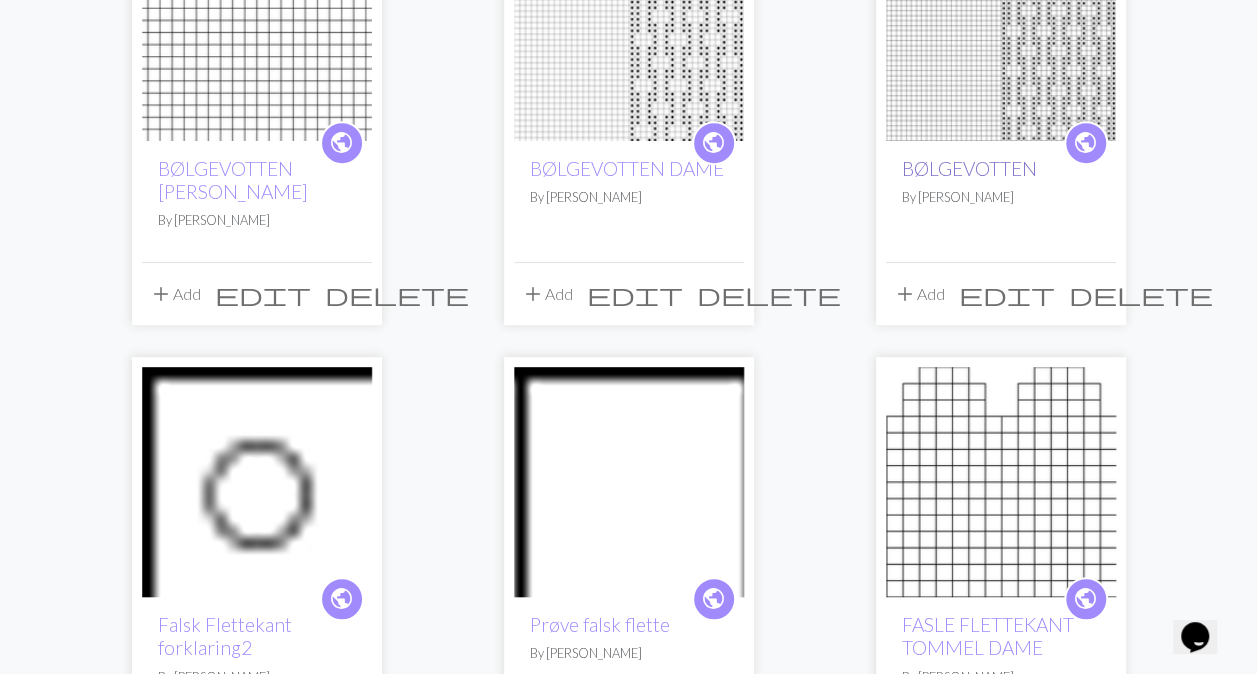 click on "BØLGEVOTTEN" at bounding box center [969, 168] 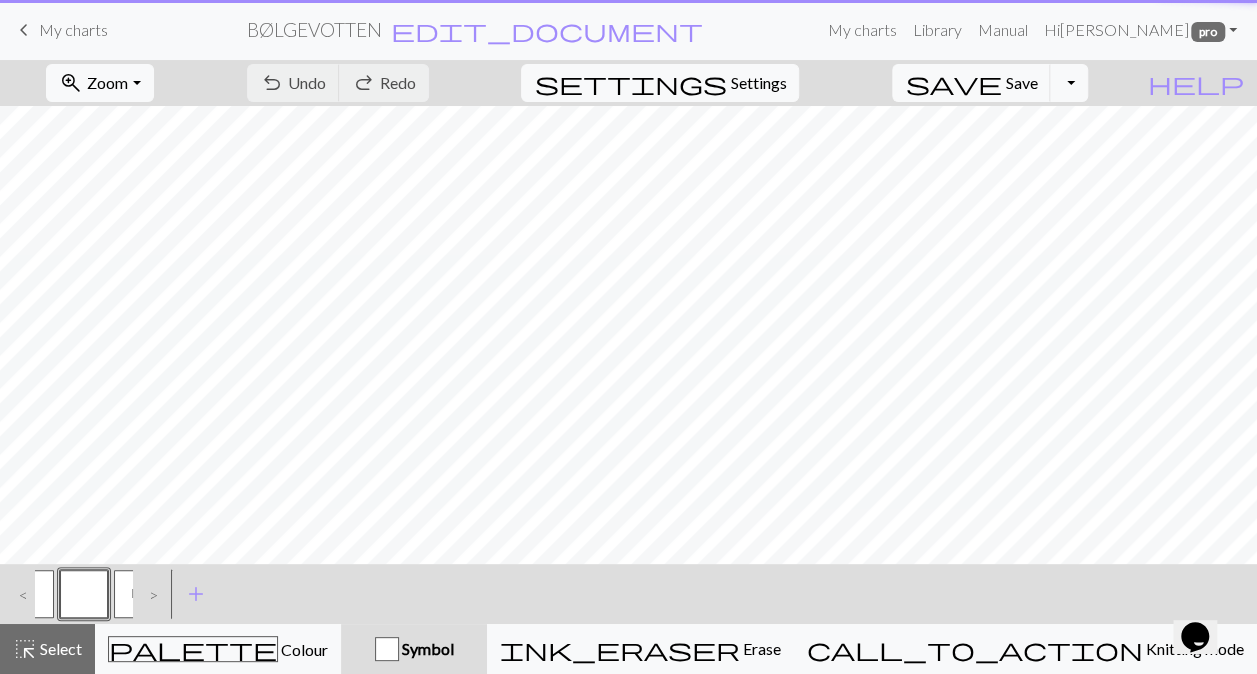 scroll, scrollTop: 0, scrollLeft: 0, axis: both 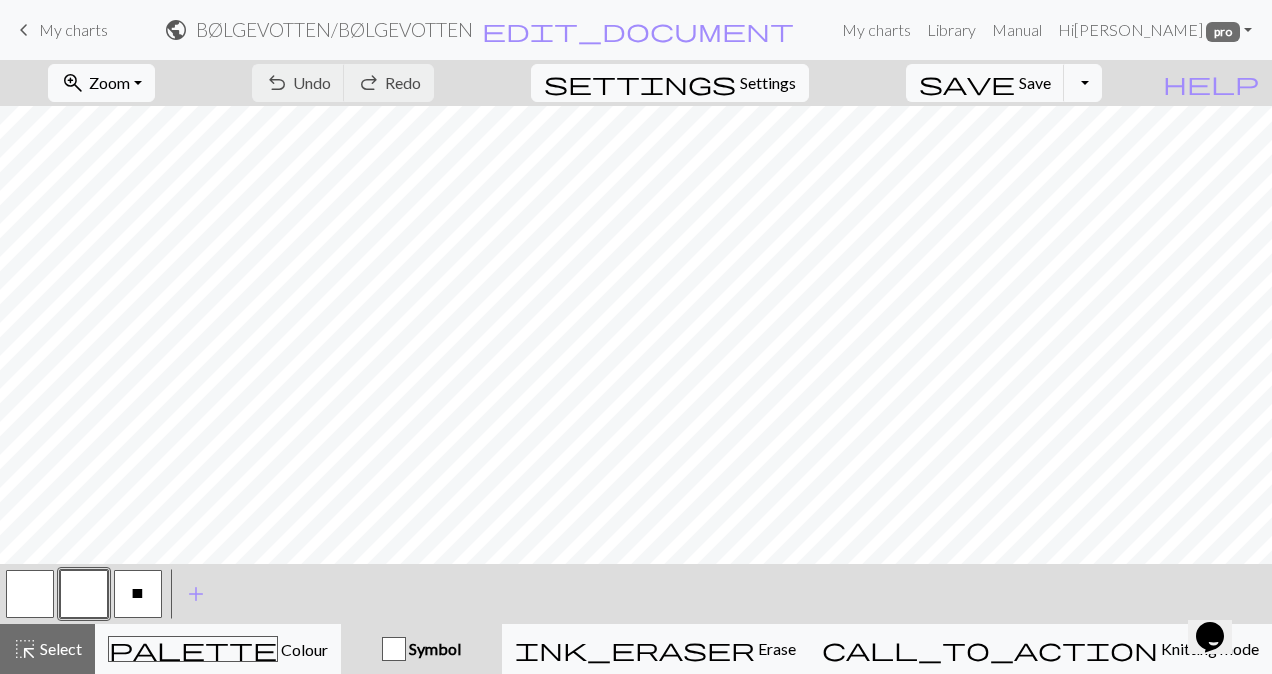 click on "My charts" at bounding box center (73, 29) 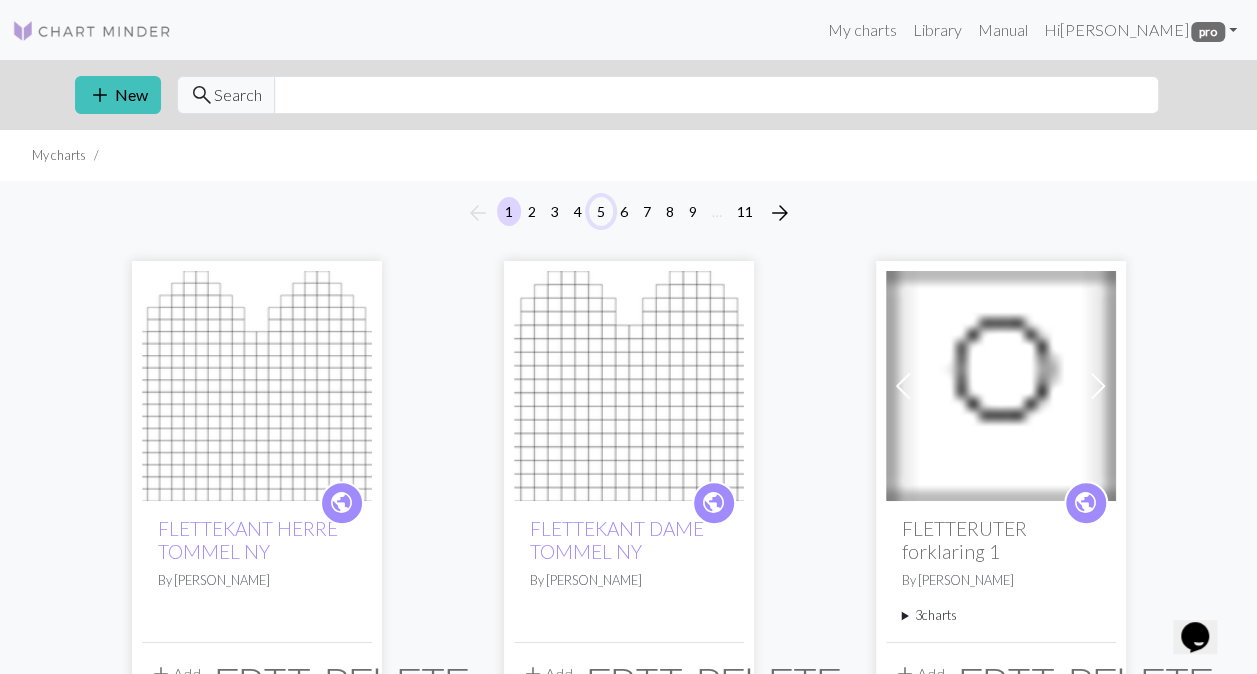 click on "5" at bounding box center (601, 211) 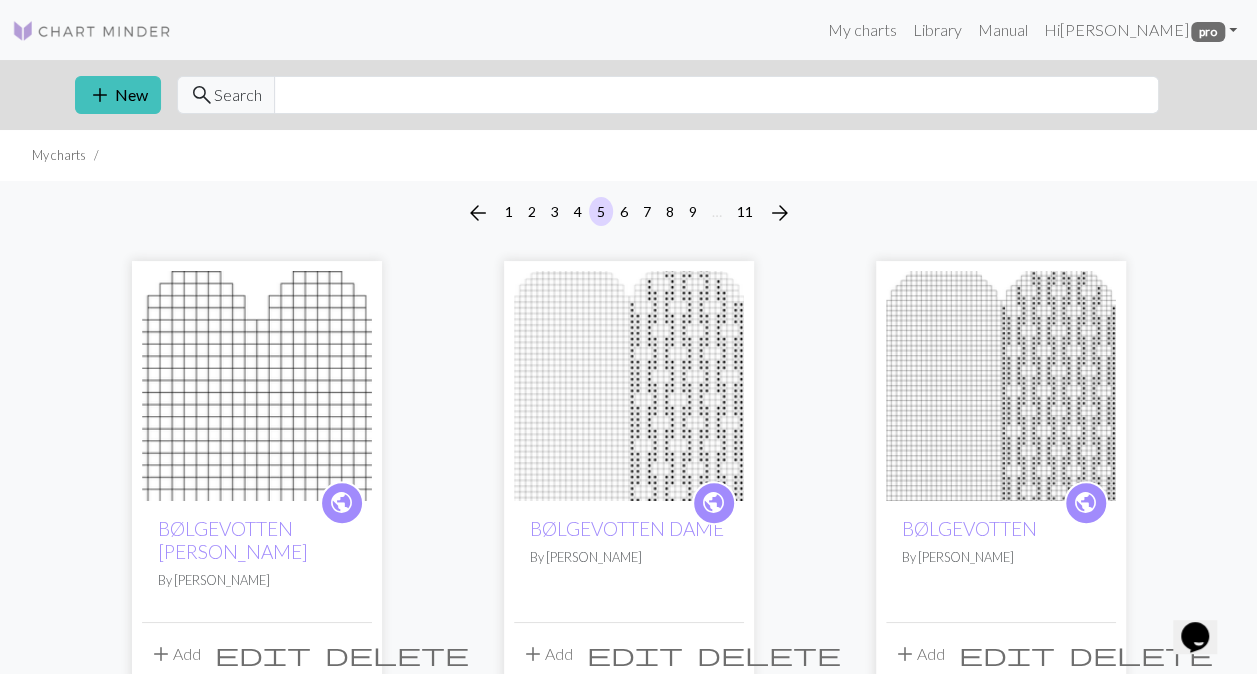 click at bounding box center [629, 386] 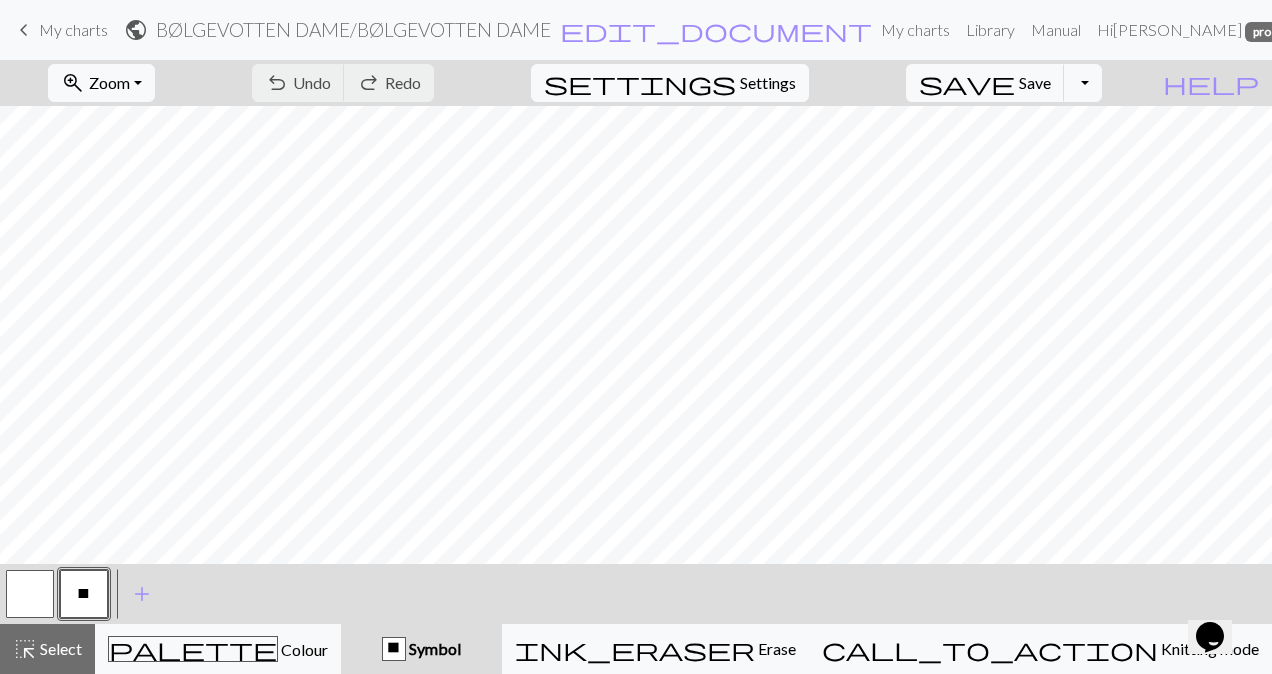 click on "My charts" at bounding box center [73, 29] 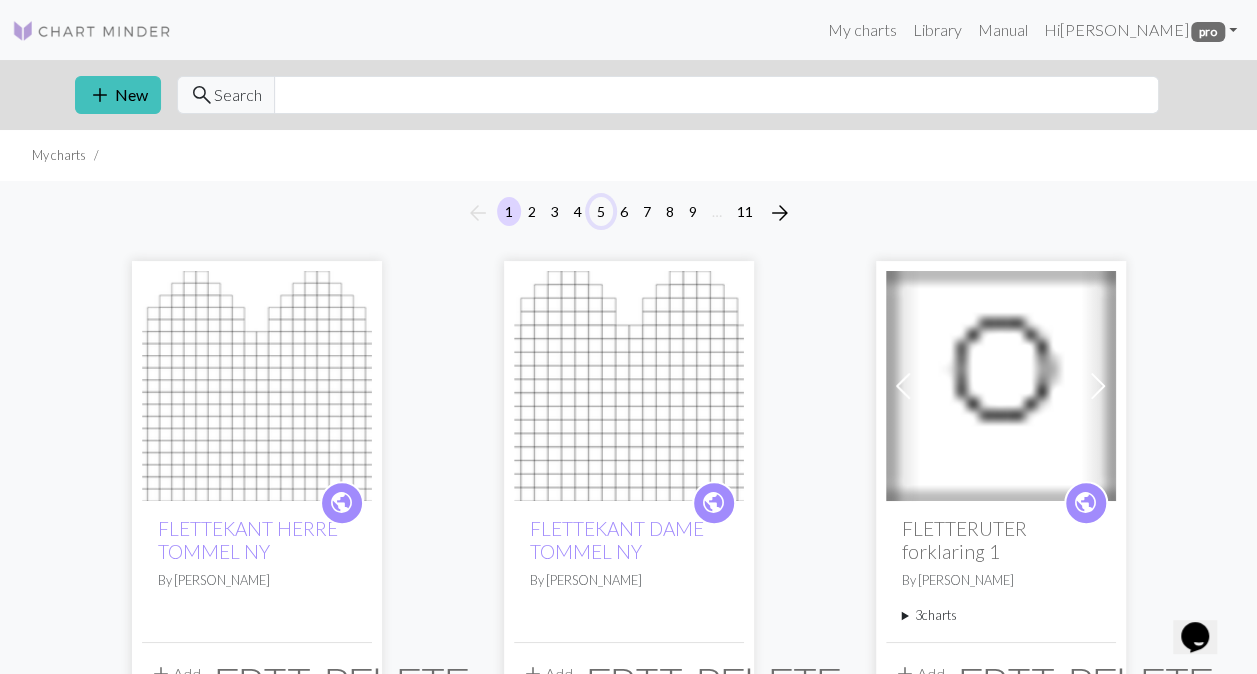 click on "5" at bounding box center [601, 211] 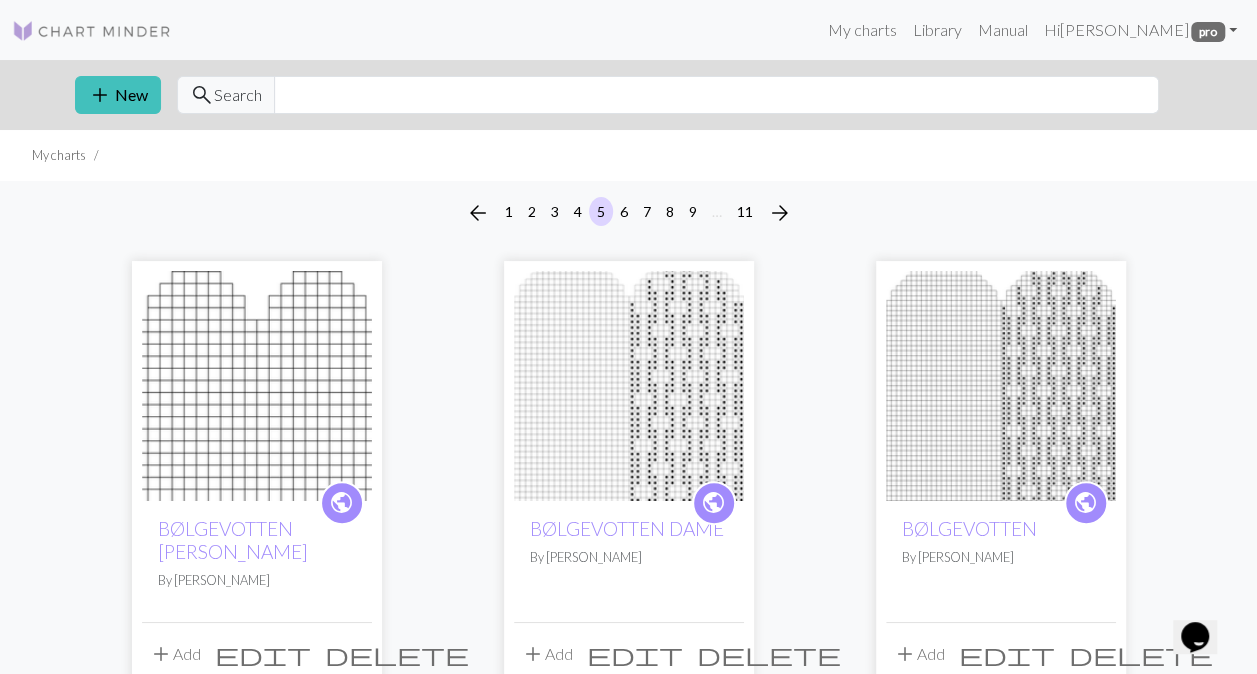 click at bounding box center [1001, 386] 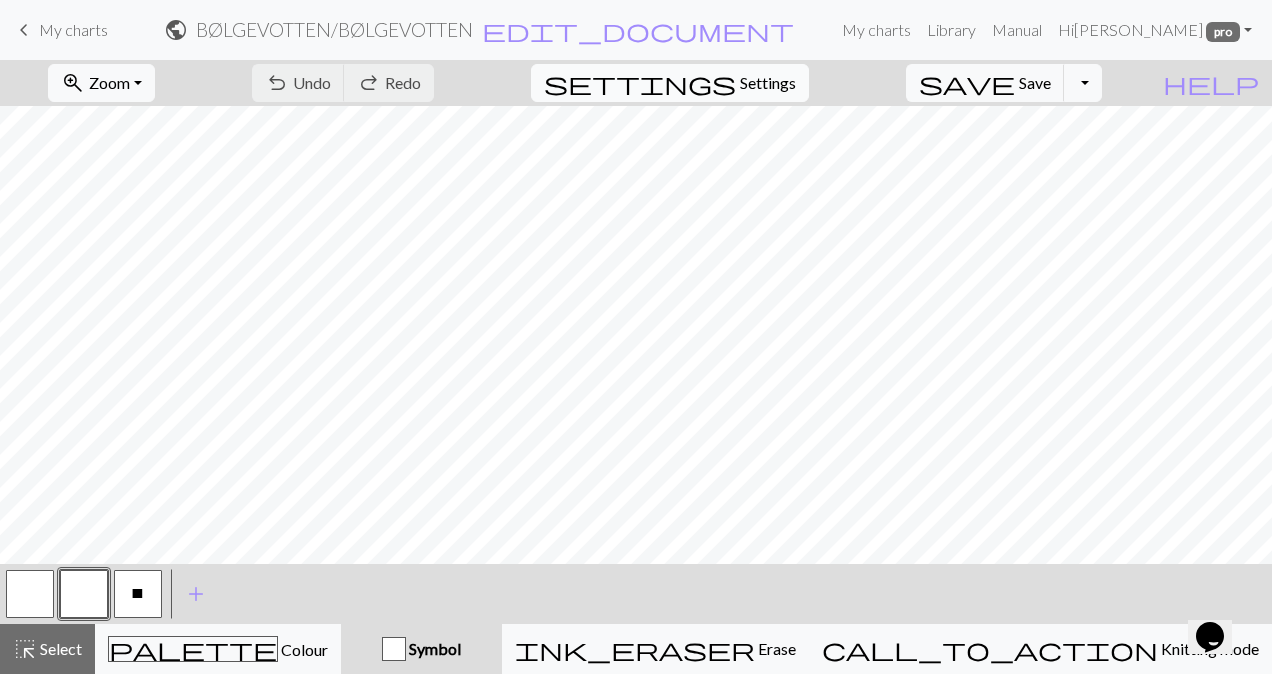 click on "Settings" at bounding box center [768, 83] 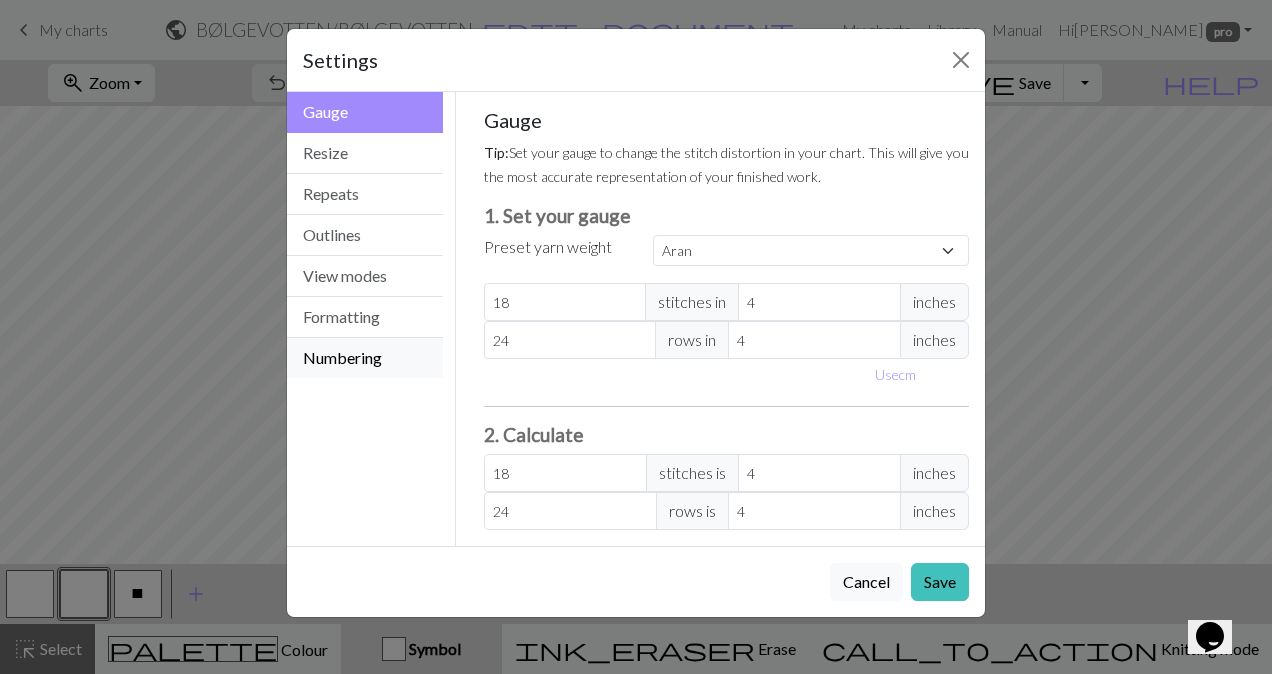 click on "Numbering" at bounding box center [365, 358] 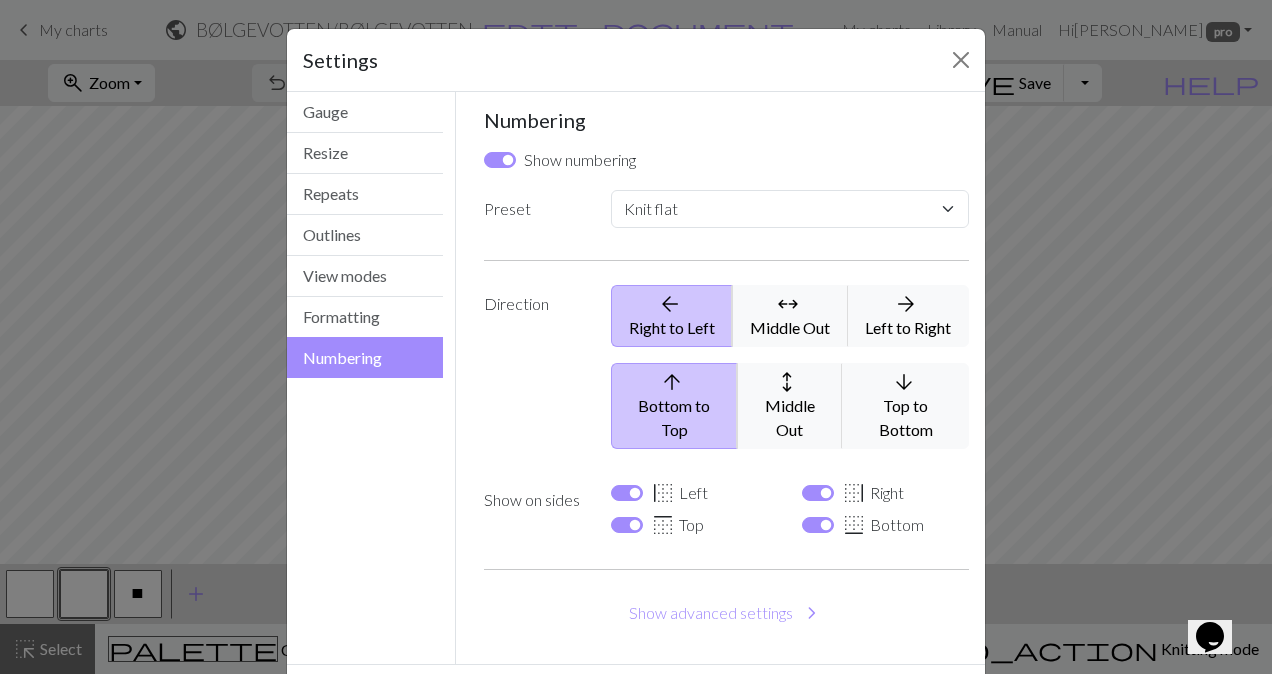 click on "border_left Left" at bounding box center (679, 493) 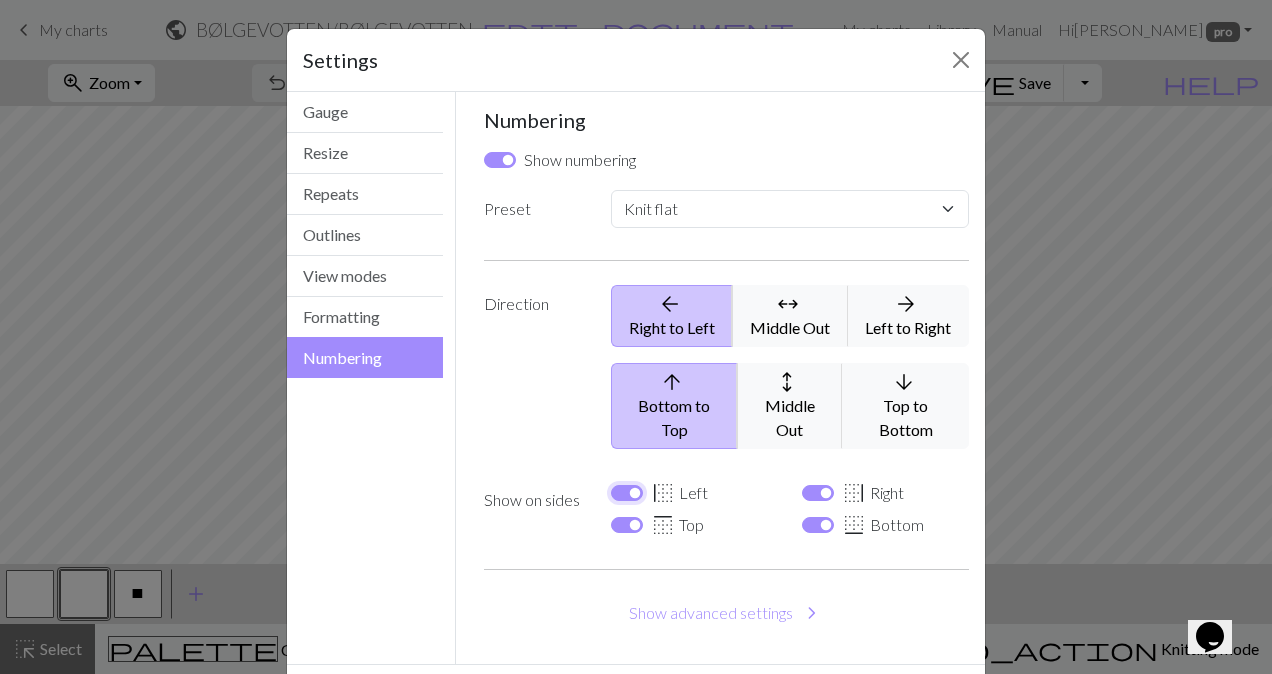 click on "border_left Left" at bounding box center (627, 493) 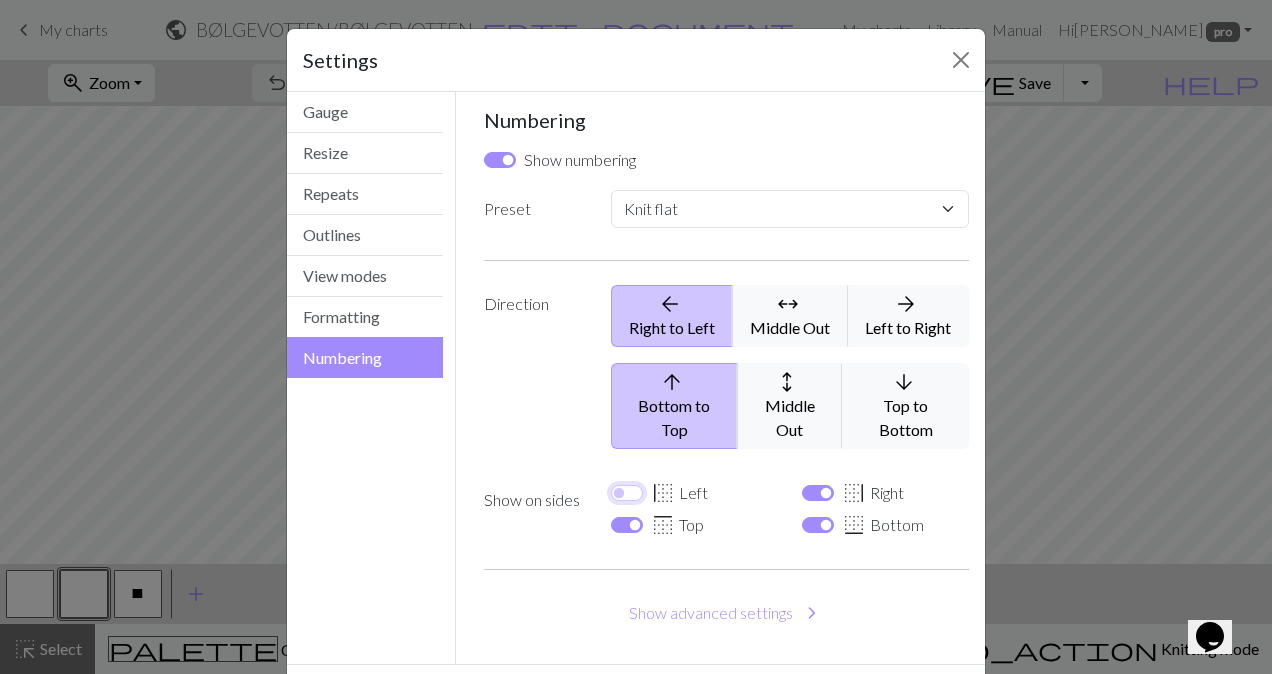checkbox on "false" 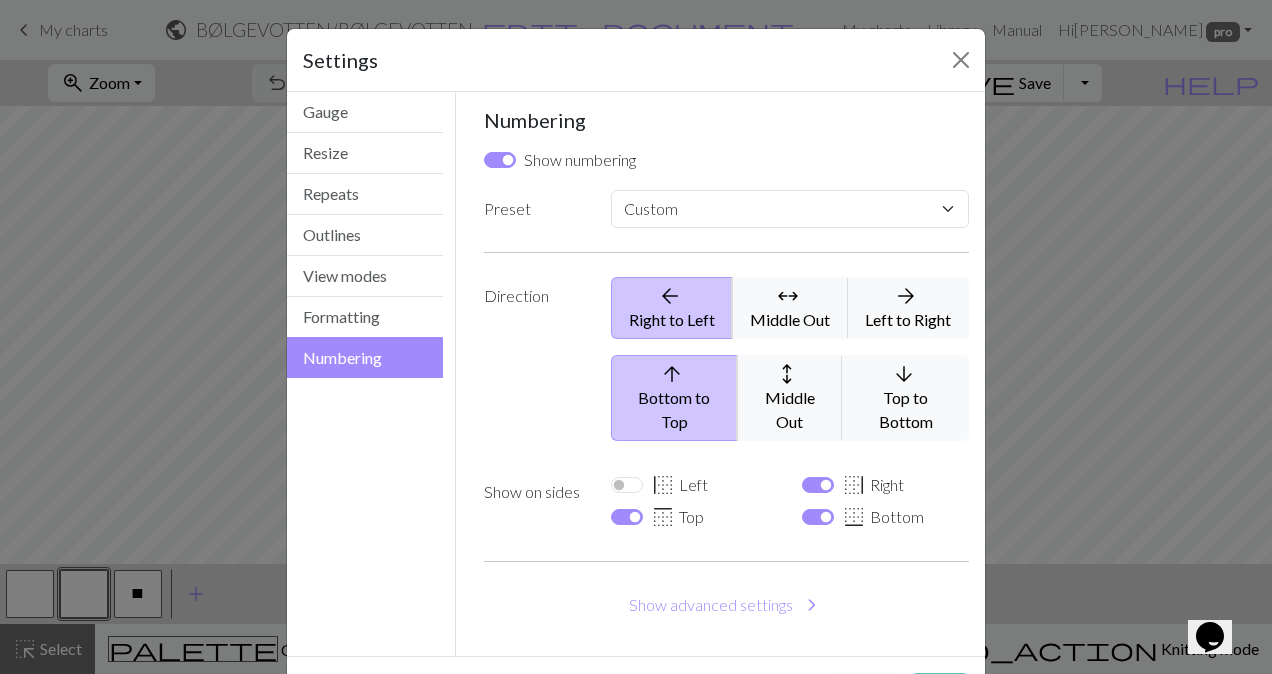 click on "Save" at bounding box center (940, 692) 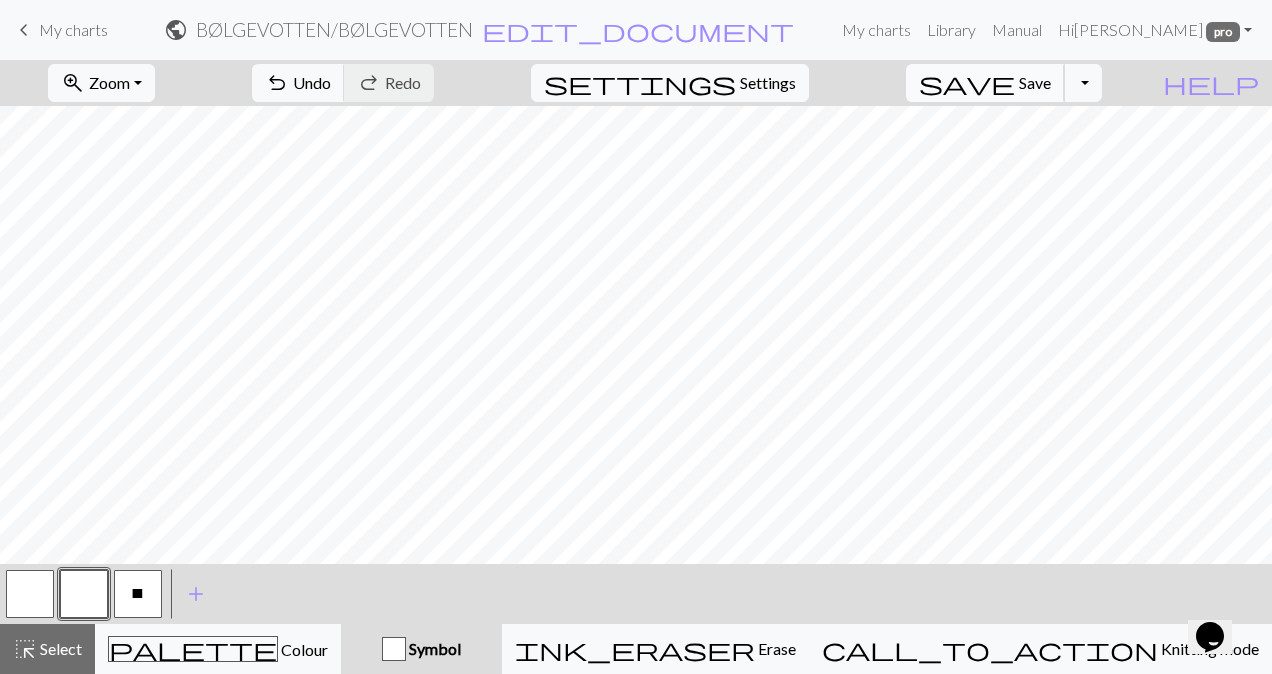 click on "Save" at bounding box center (1035, 82) 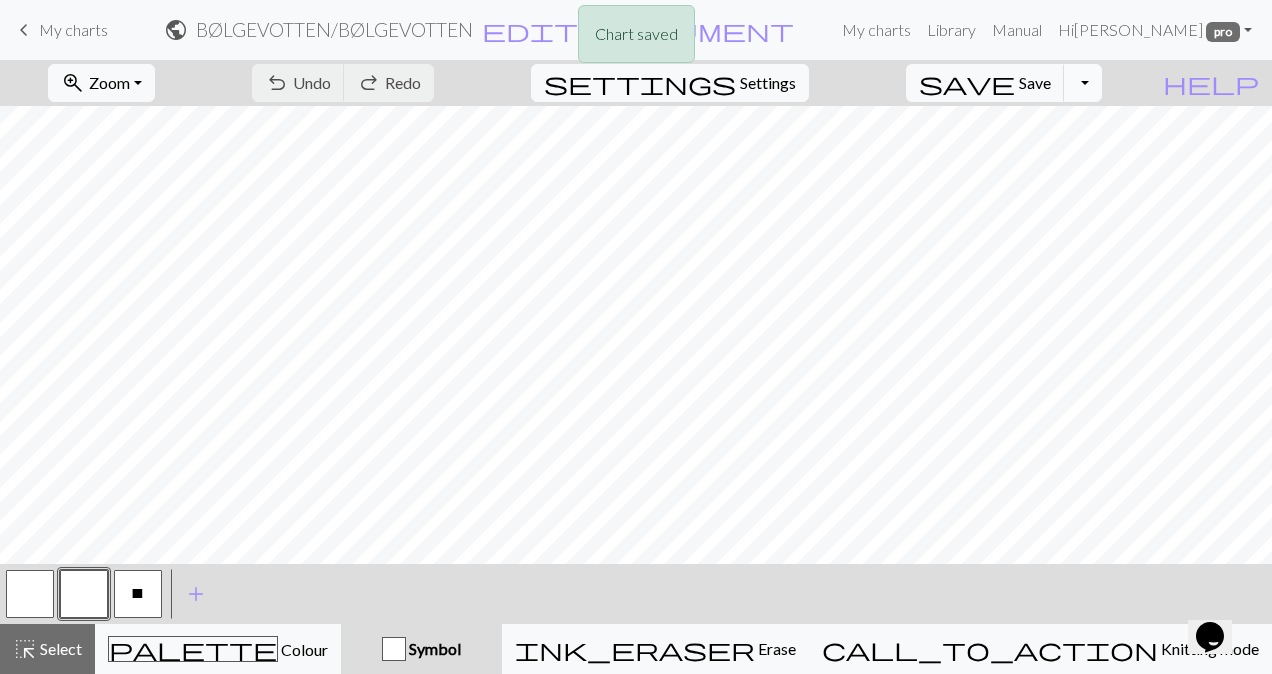 click on "Toggle Dropdown" at bounding box center [1083, 83] 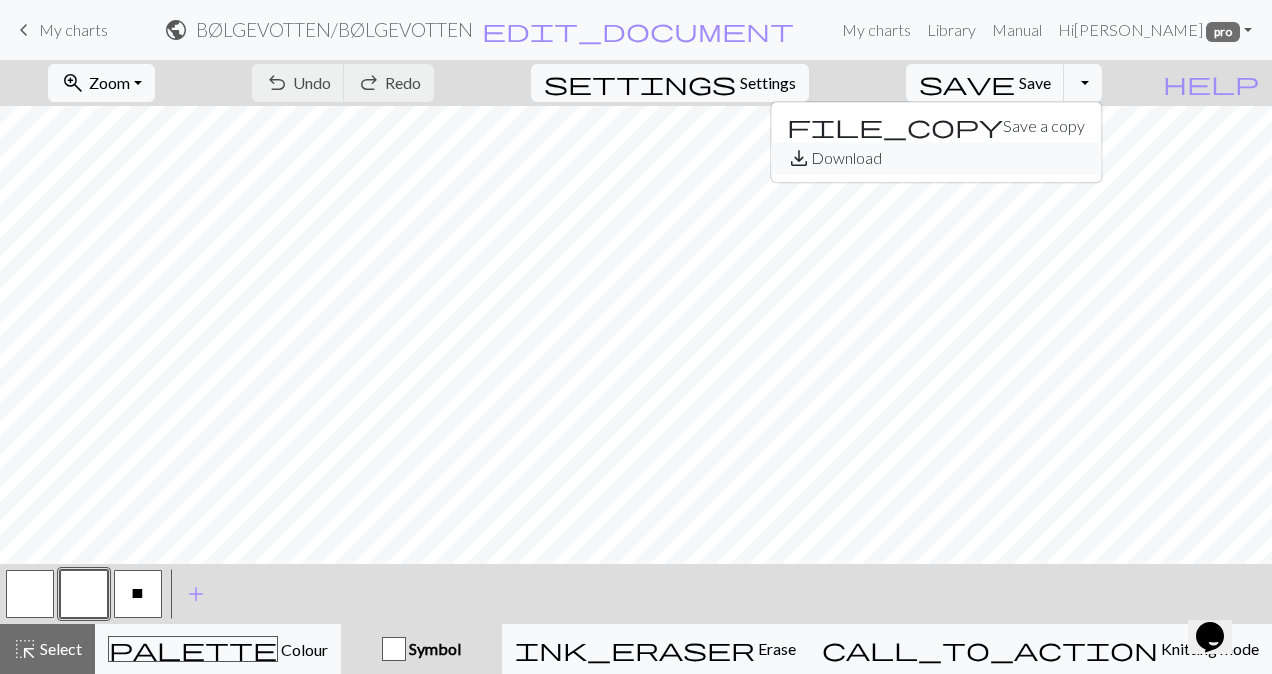 click on "save_alt  Download" at bounding box center (936, 158) 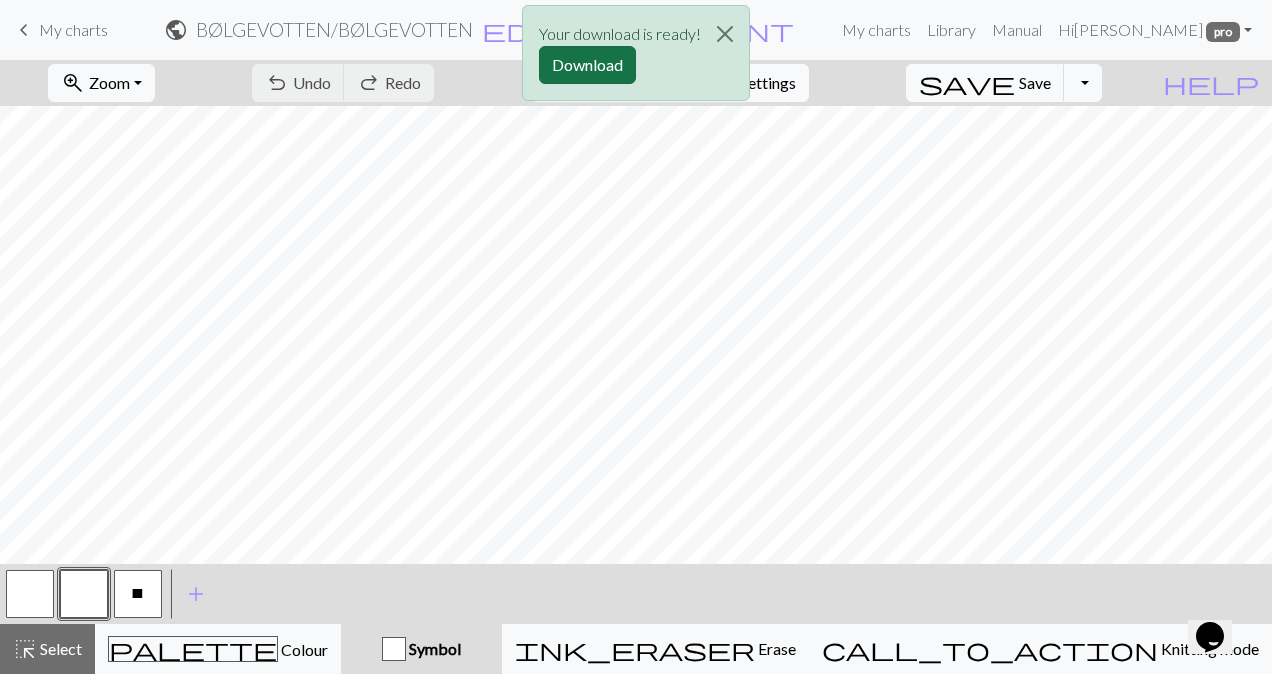 click on "Download" at bounding box center [587, 65] 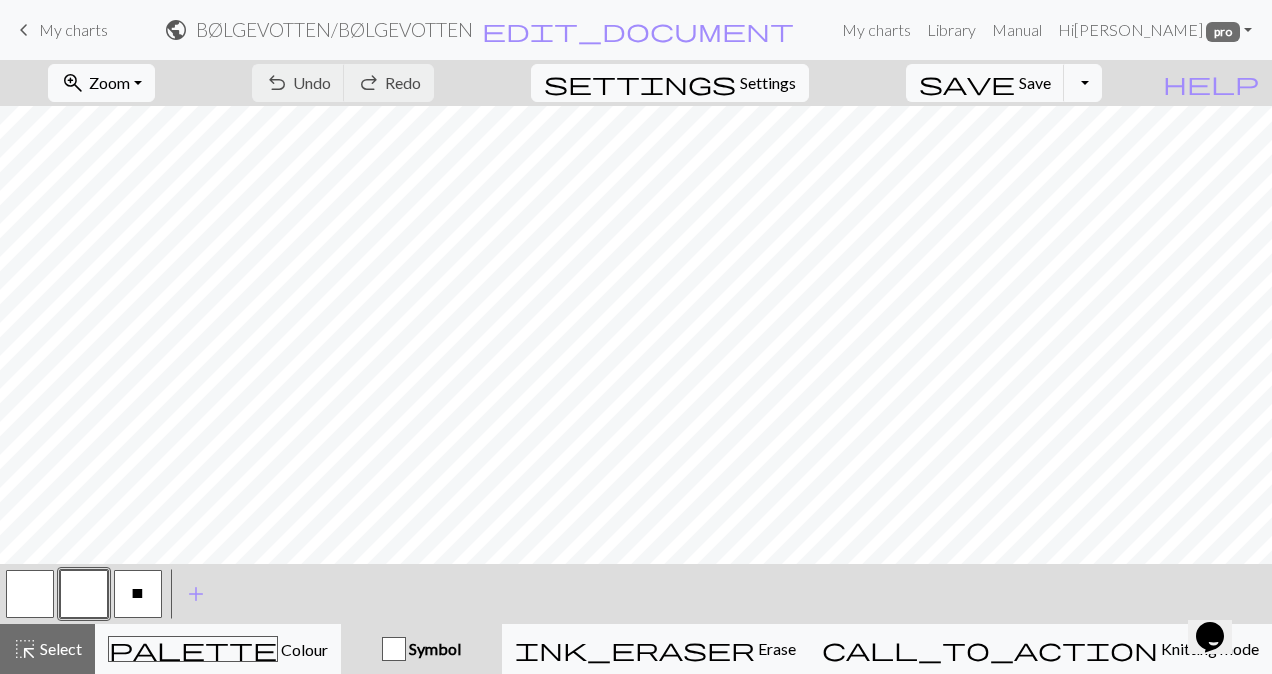 click on "My charts" at bounding box center [73, 29] 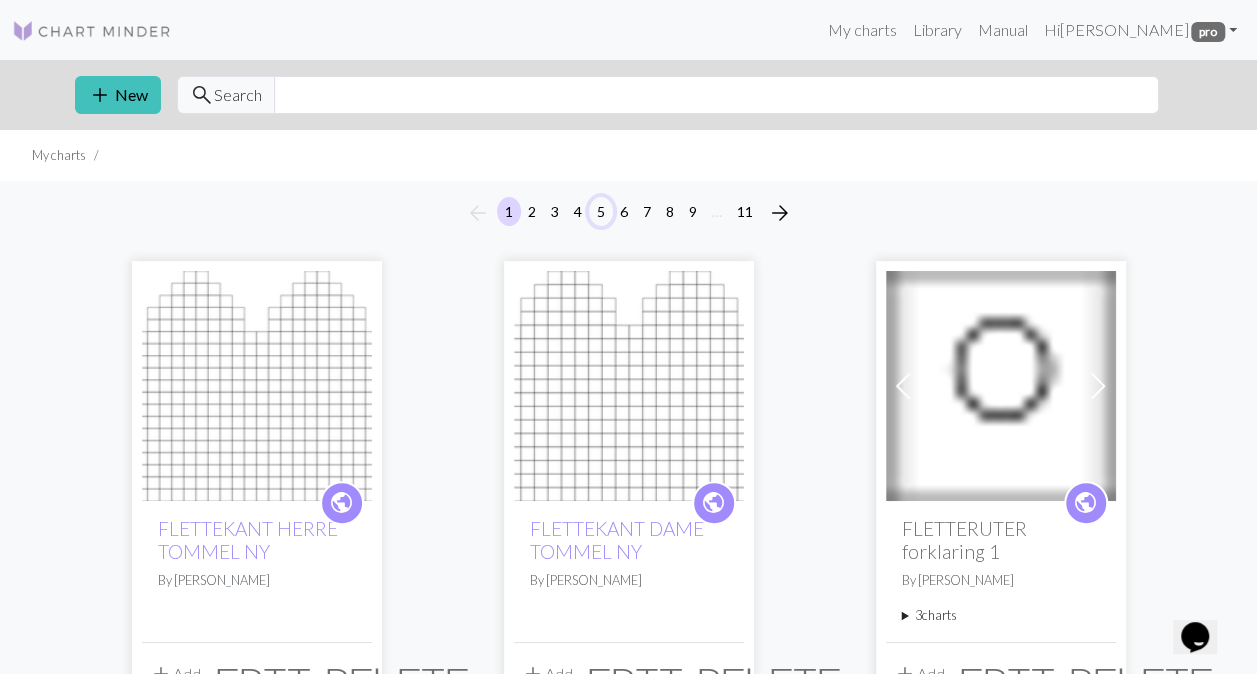 click on "5" at bounding box center (601, 211) 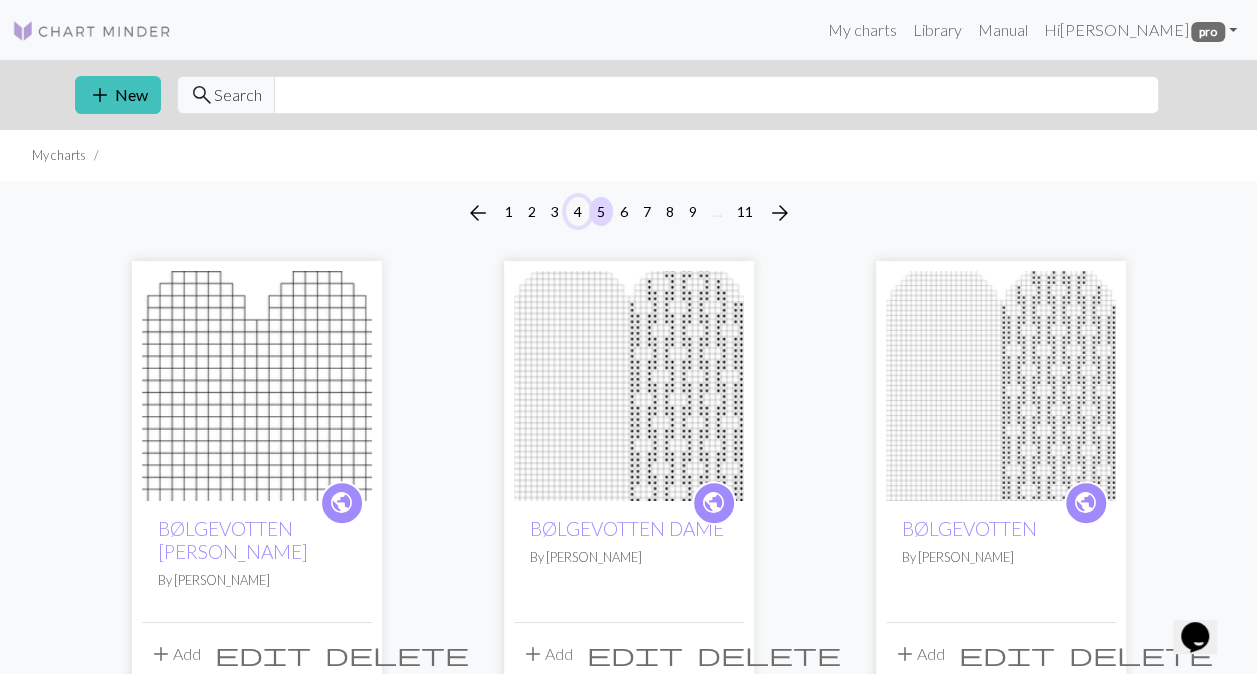 click on "4" at bounding box center (578, 211) 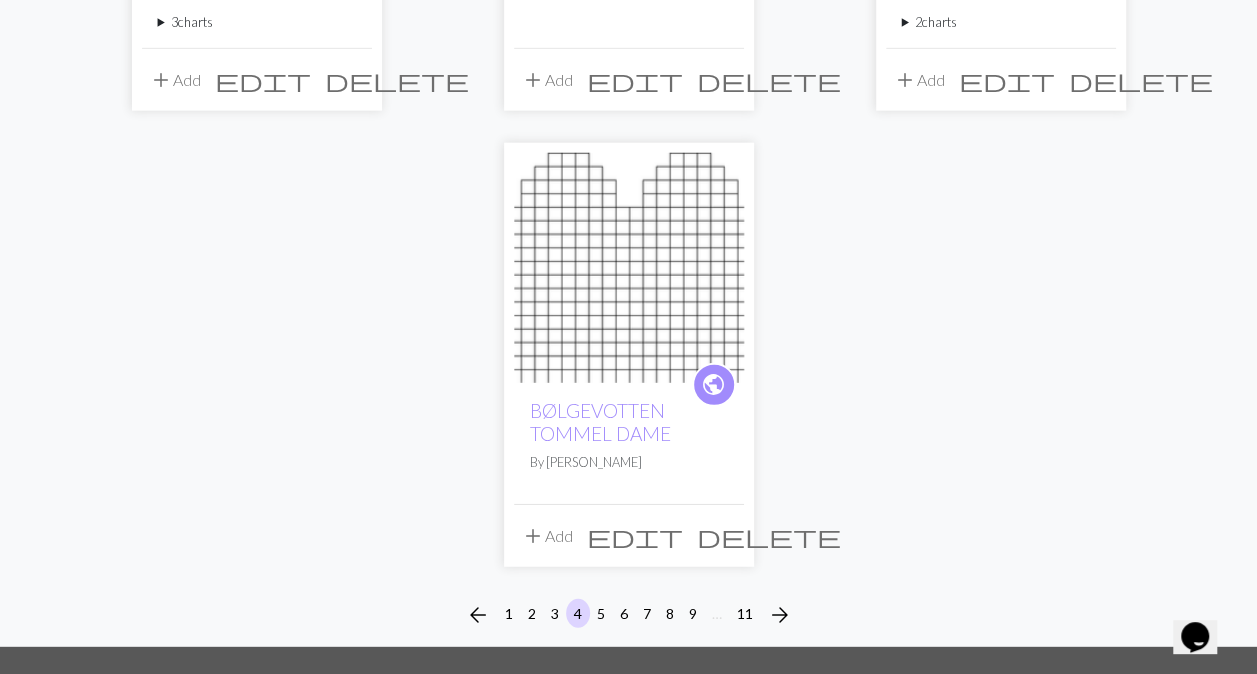 scroll, scrollTop: 2384, scrollLeft: 0, axis: vertical 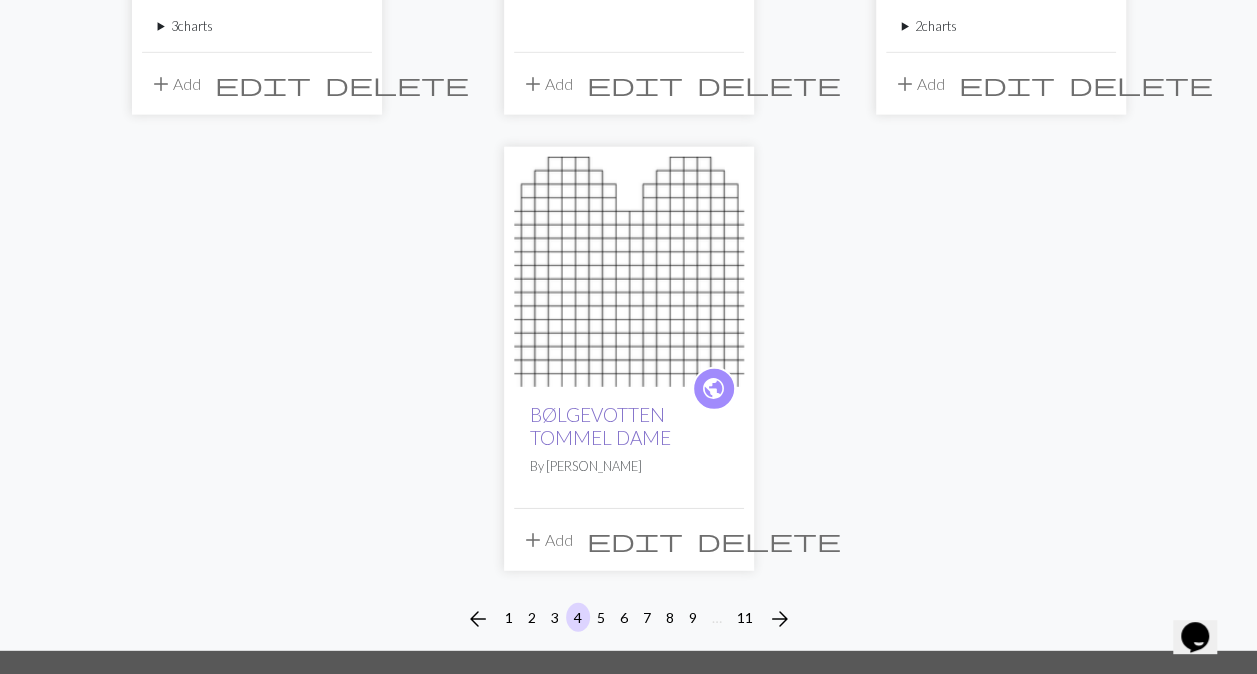 click on "BØLGEVOTTEN TOMMEL DAME" at bounding box center (600, 426) 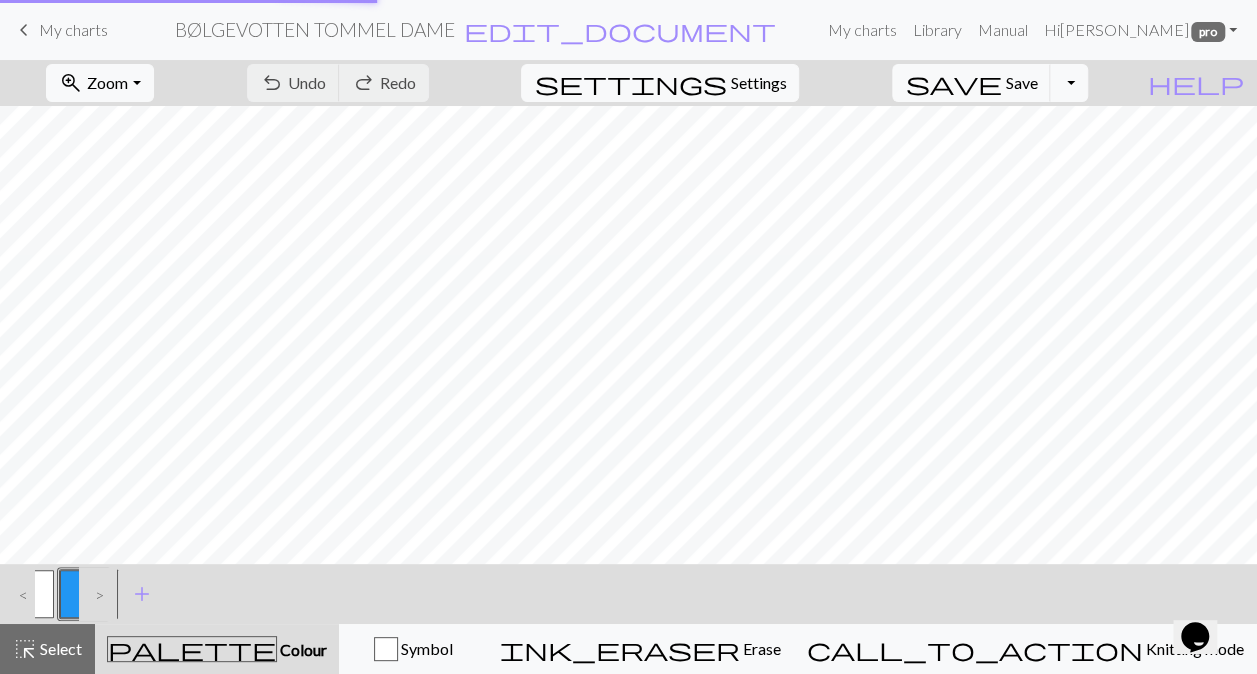 scroll, scrollTop: 0, scrollLeft: 0, axis: both 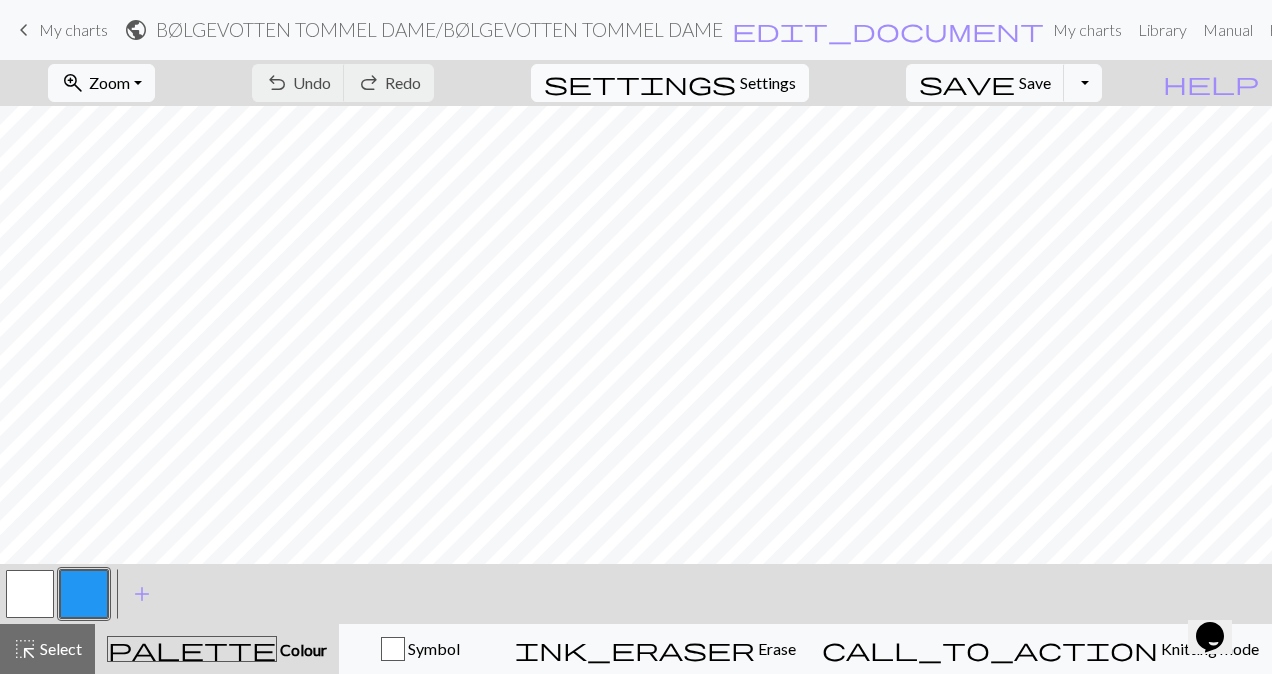 click on "settings" at bounding box center [640, 83] 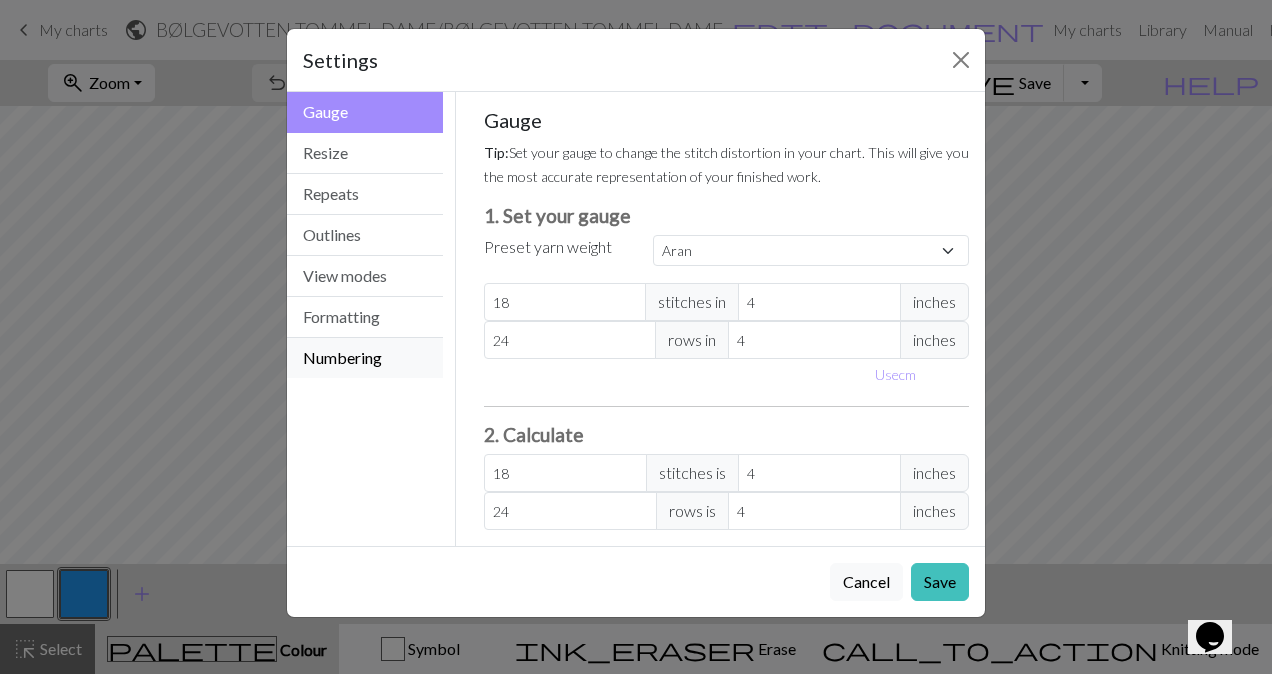 click on "Numbering" at bounding box center [365, 358] 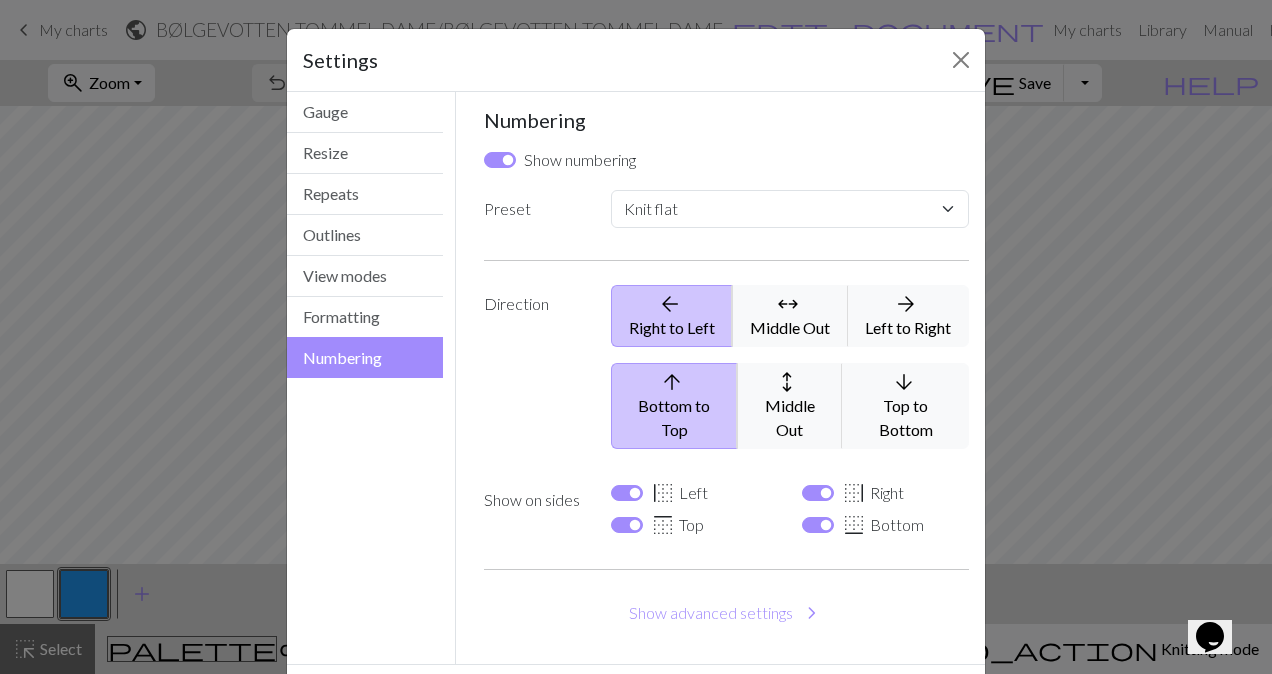 click on "border_left Left" at bounding box center (679, 493) 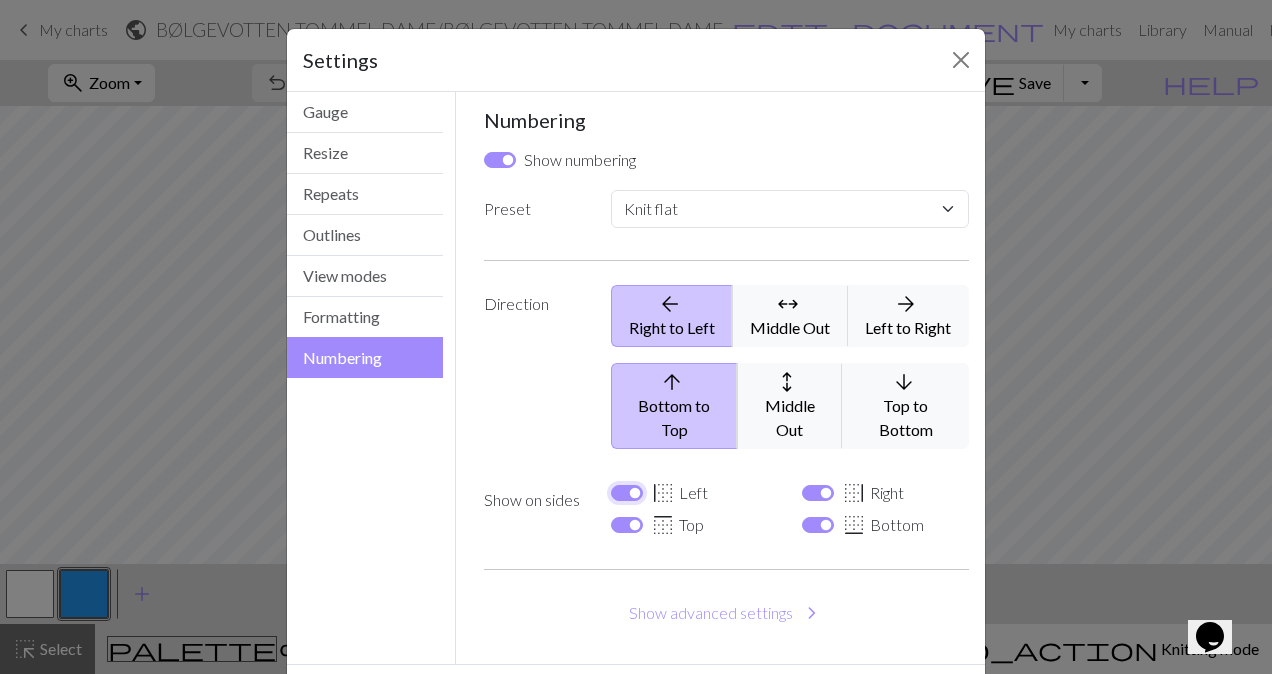 click on "border_left Left" at bounding box center (627, 493) 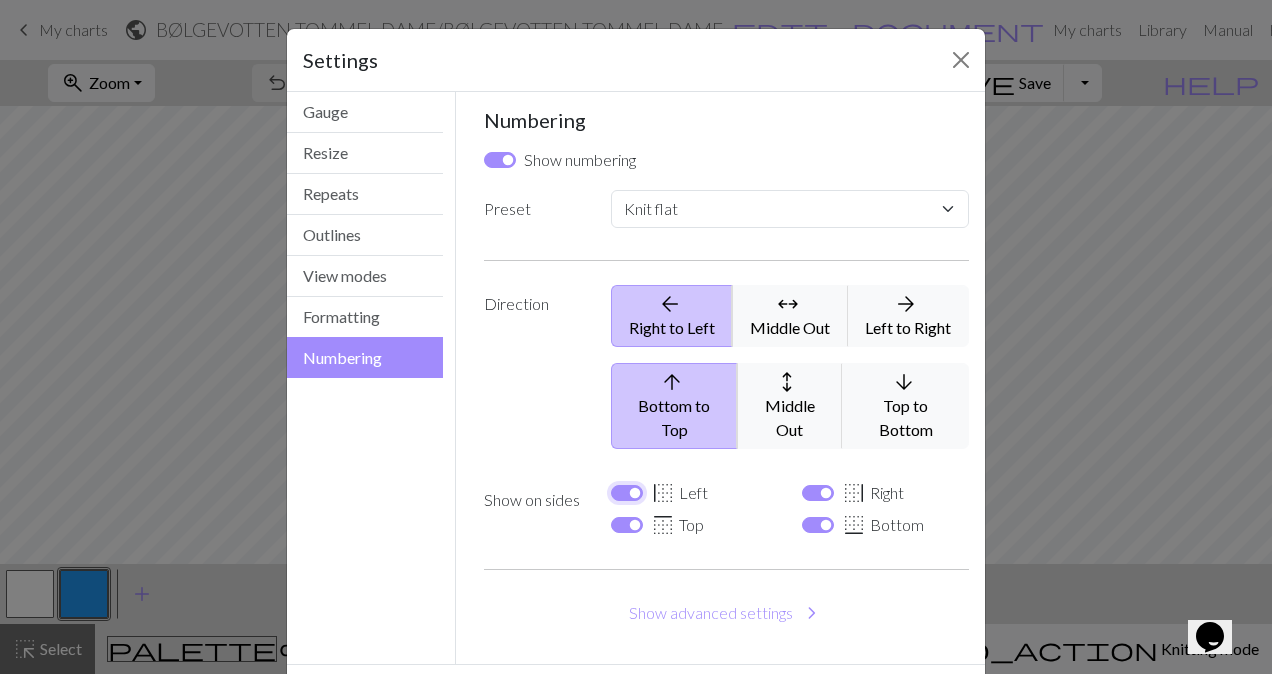 checkbox on "false" 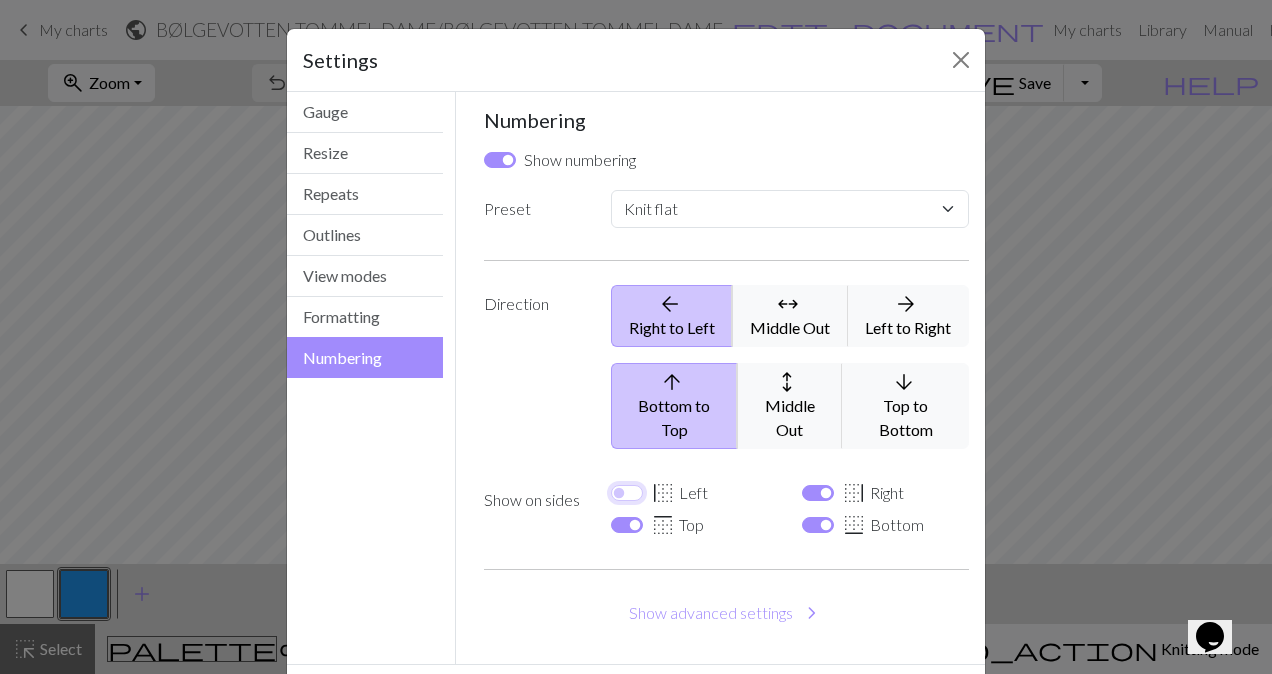 select 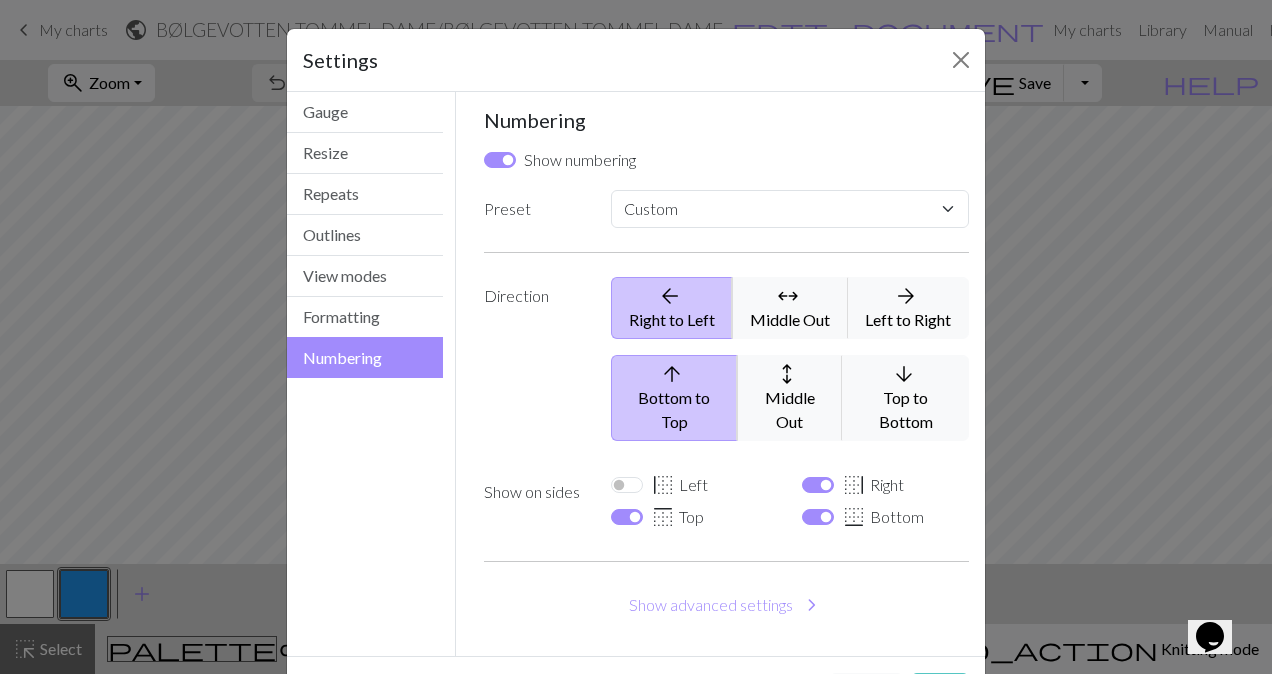 click on "Save" at bounding box center (940, 692) 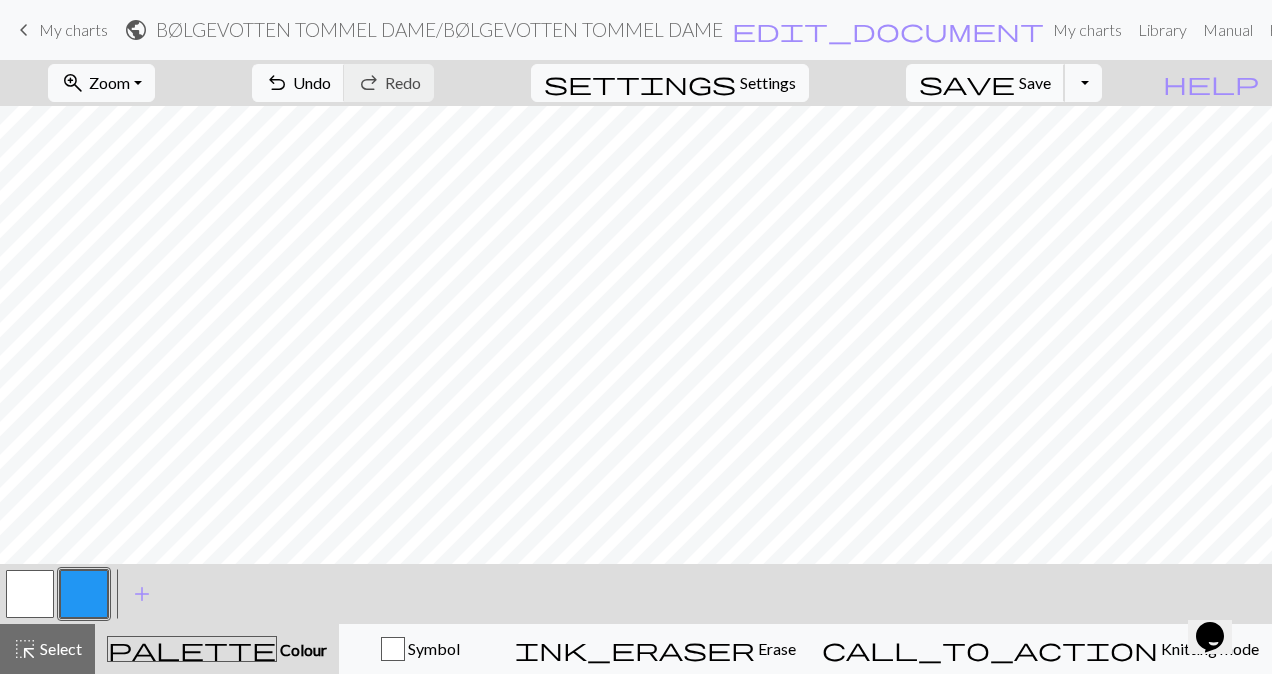 click on "Save" at bounding box center [1035, 82] 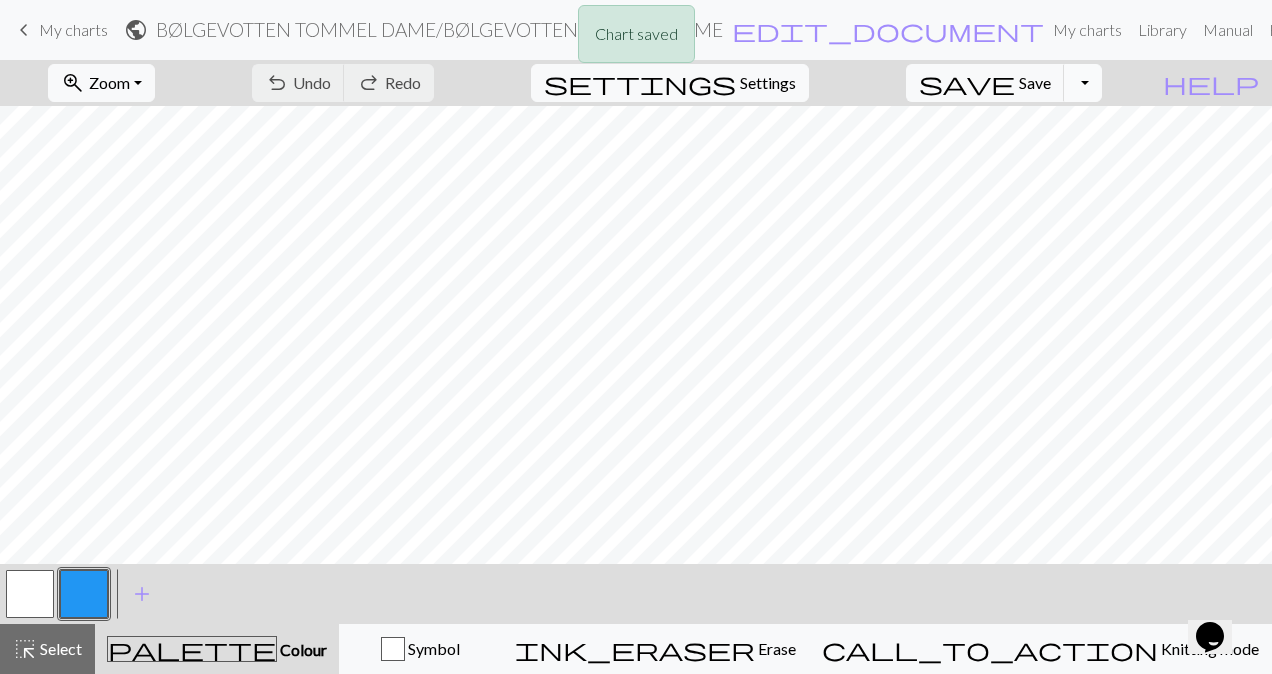 click on "Toggle Dropdown" at bounding box center (1083, 83) 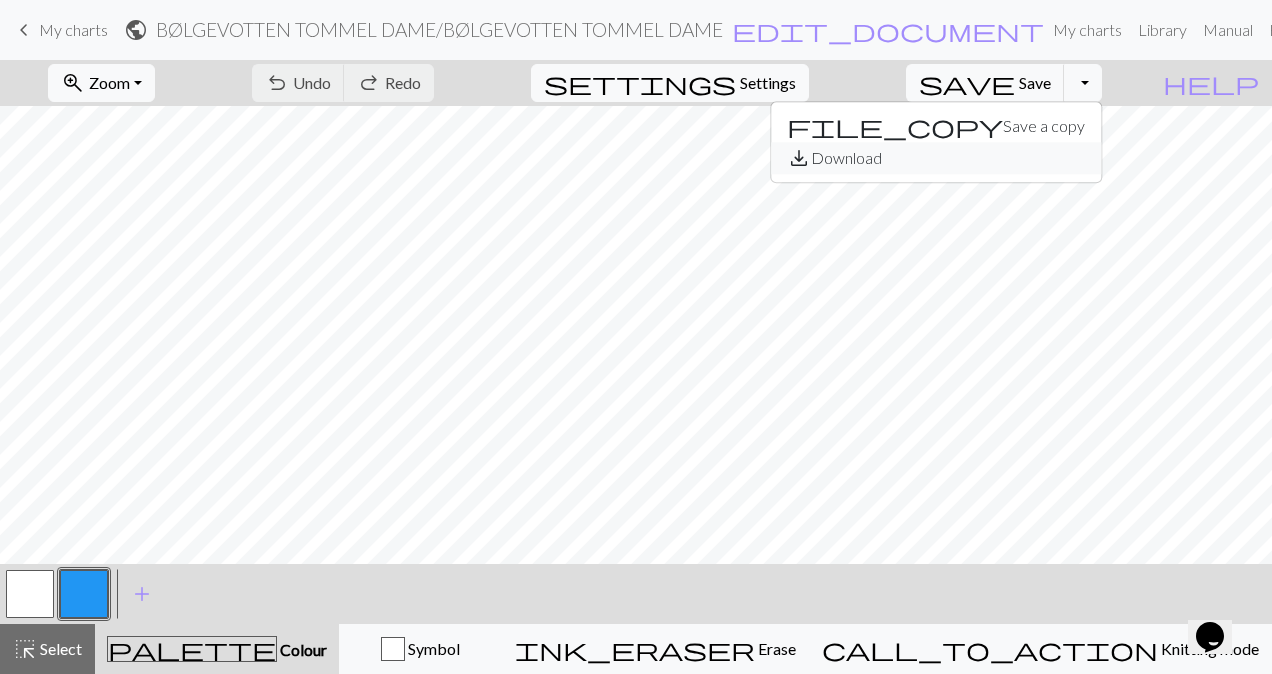click on "save_alt  Download" at bounding box center [936, 158] 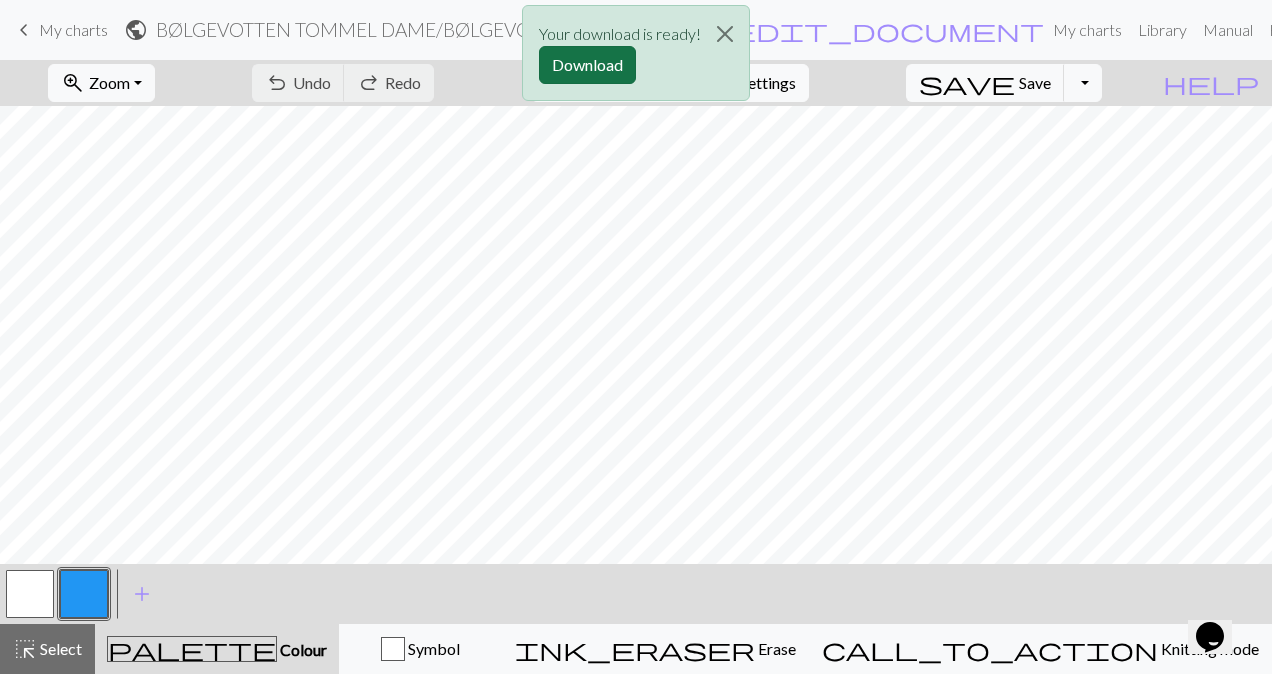 click on "Download" at bounding box center (587, 65) 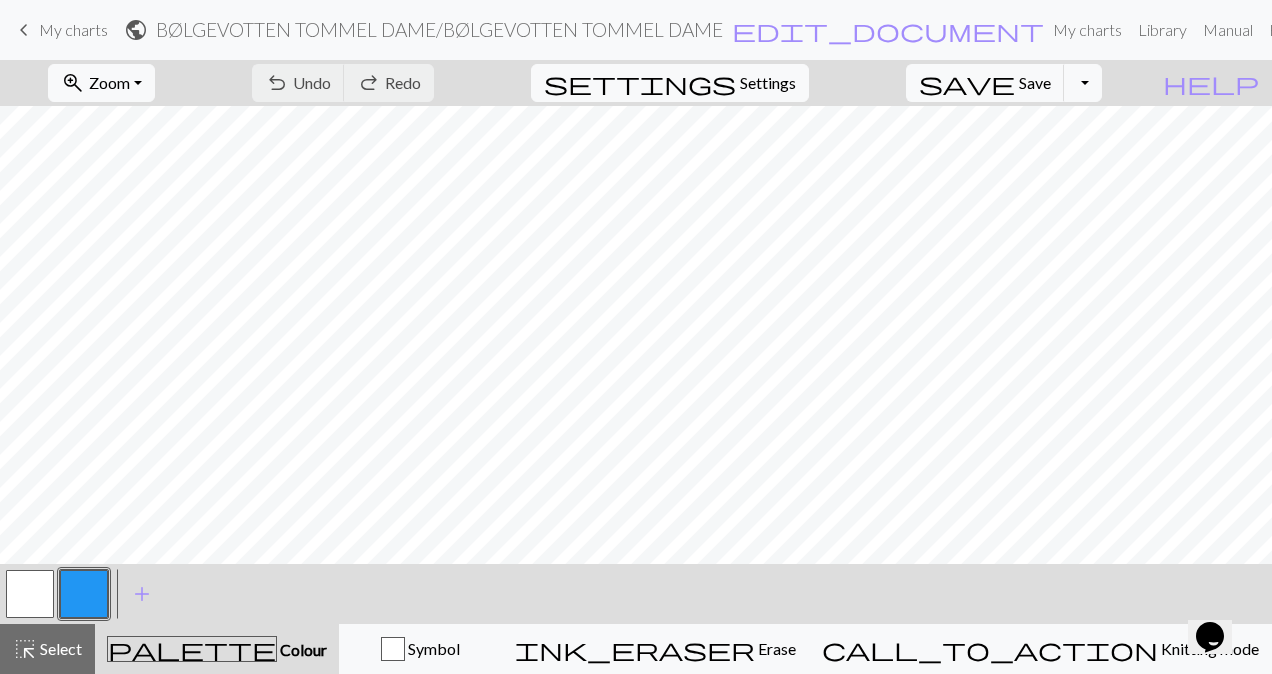 click on "My charts" at bounding box center [73, 29] 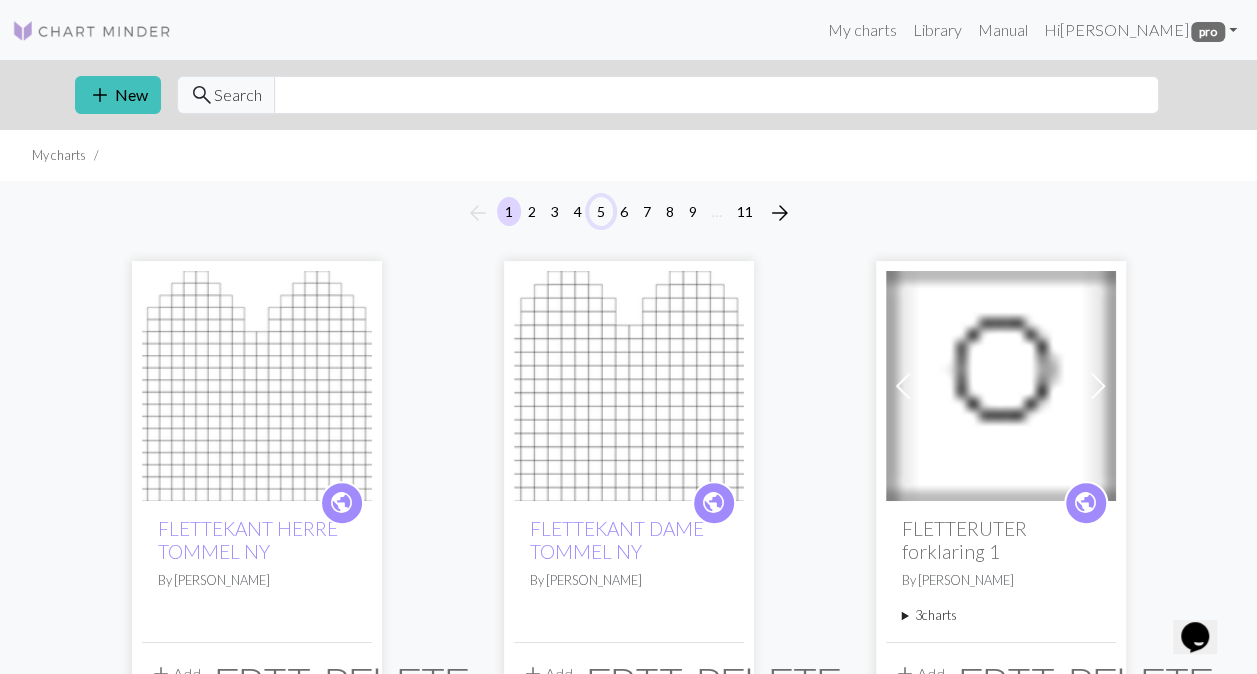 click on "5" at bounding box center (601, 211) 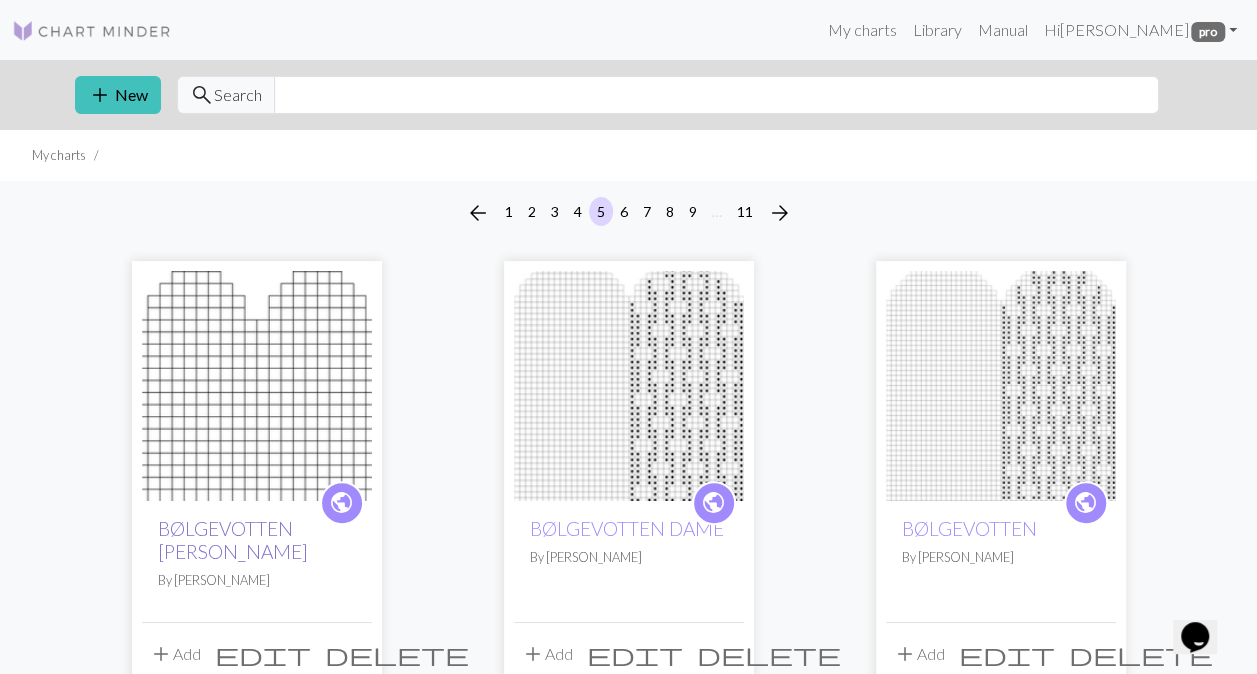 click on "BØLGEVOTTEN [PERSON_NAME]" at bounding box center [233, 540] 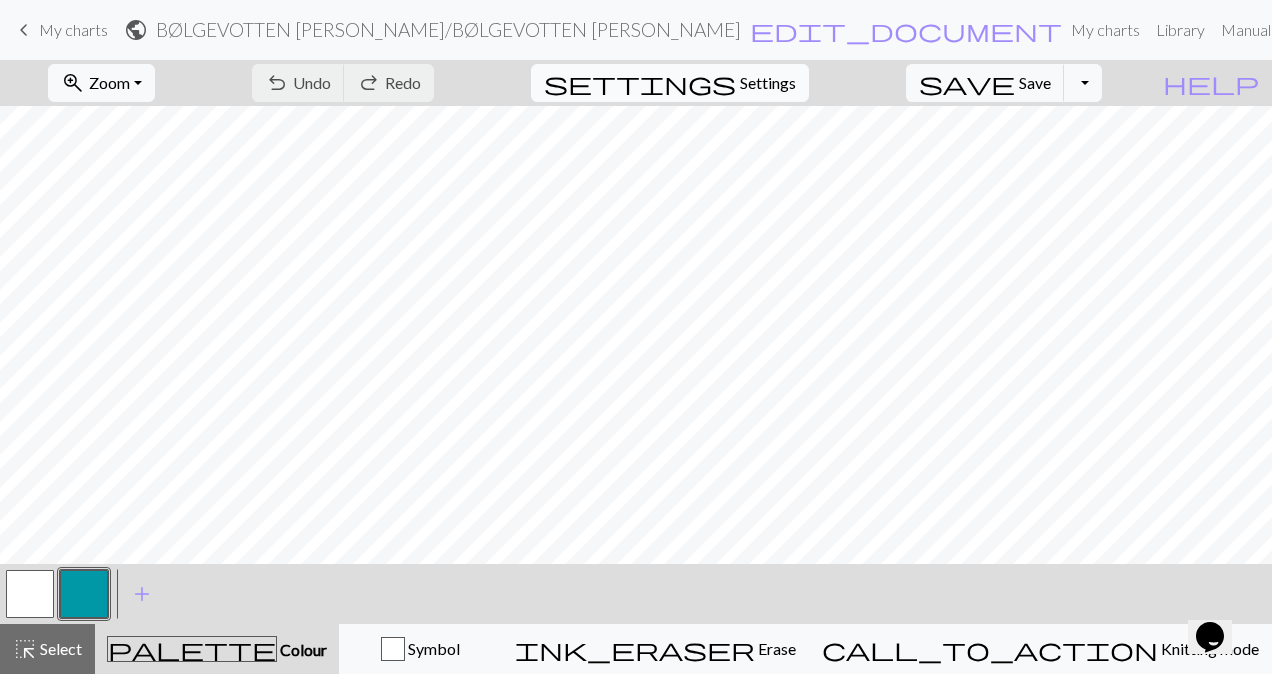 click on "settings" at bounding box center (640, 83) 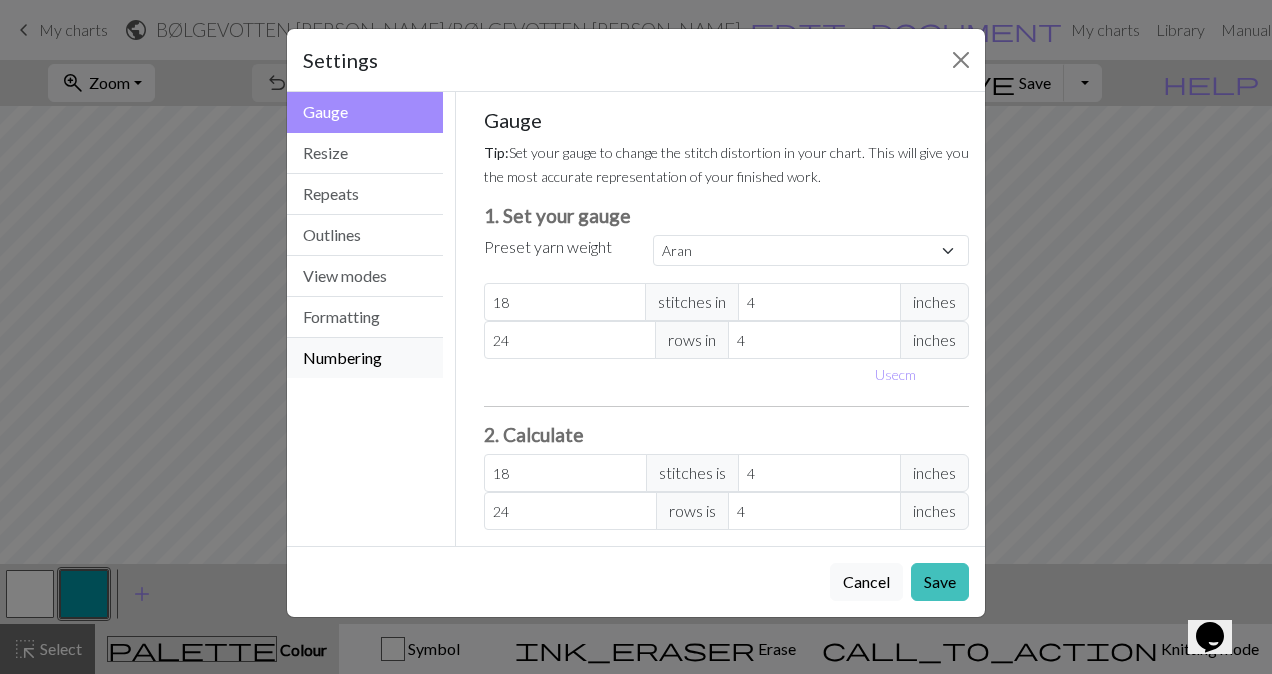 click on "Numbering" at bounding box center (365, 358) 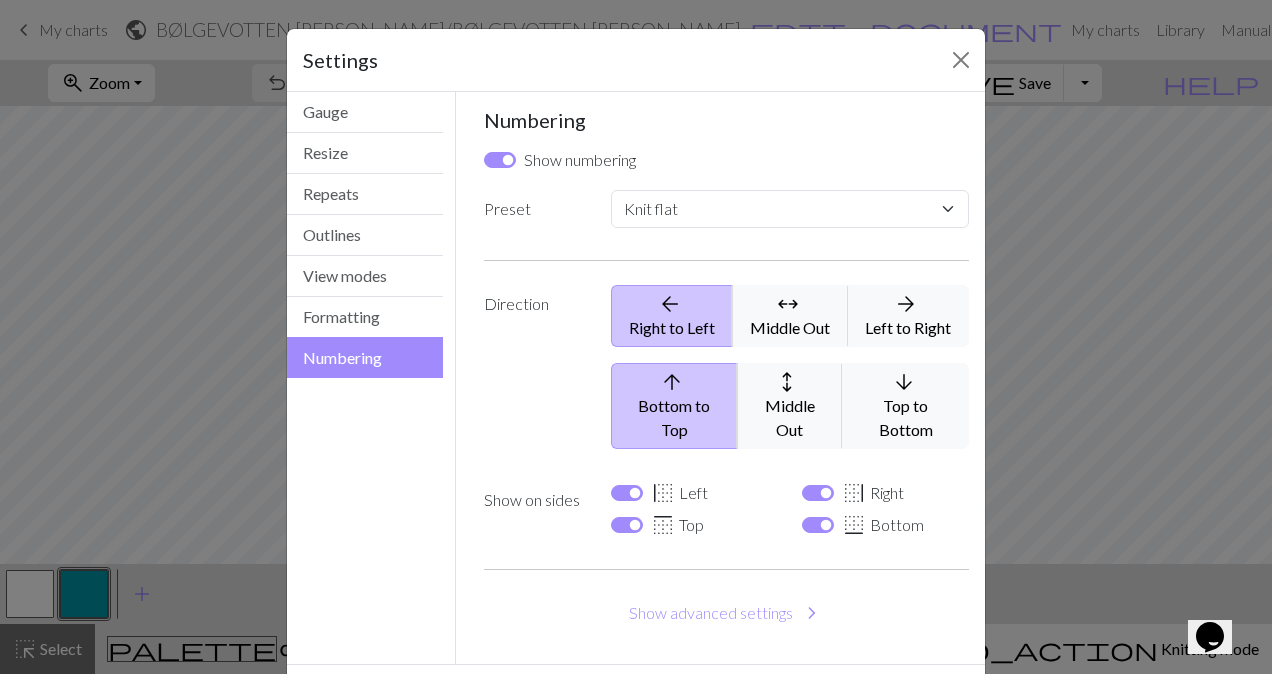 click on "border_left Left" at bounding box center [679, 493] 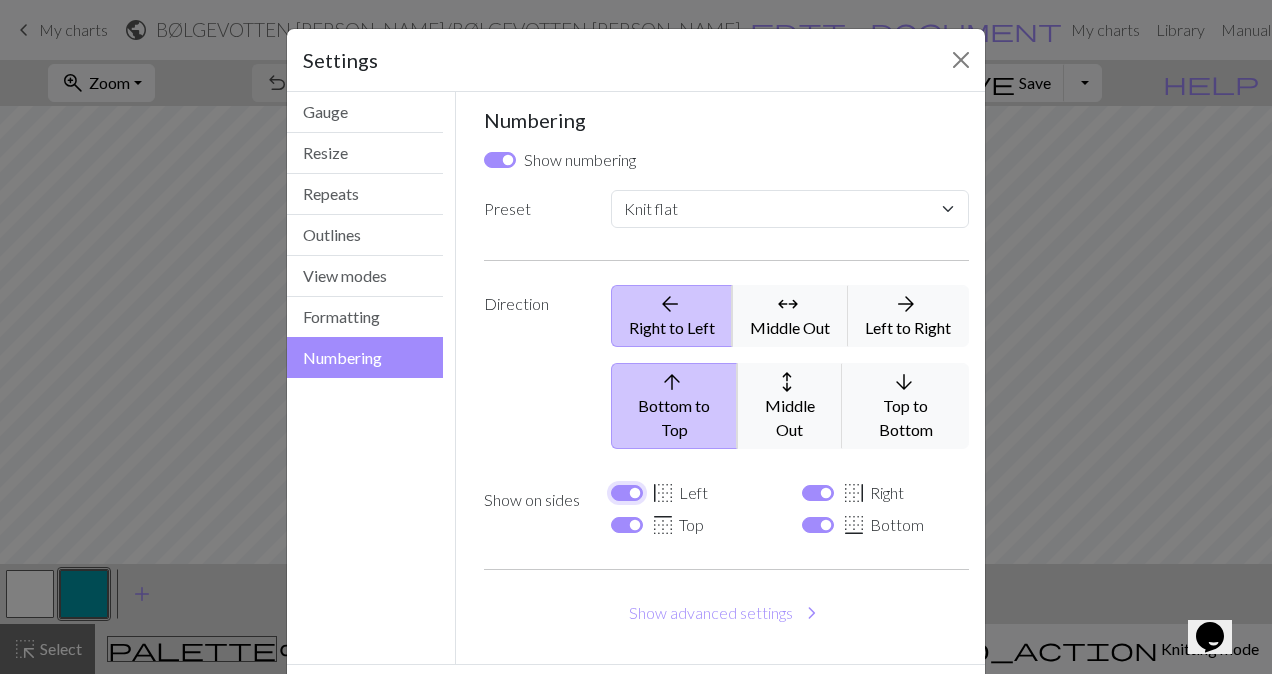 click on "border_left Left" at bounding box center (627, 493) 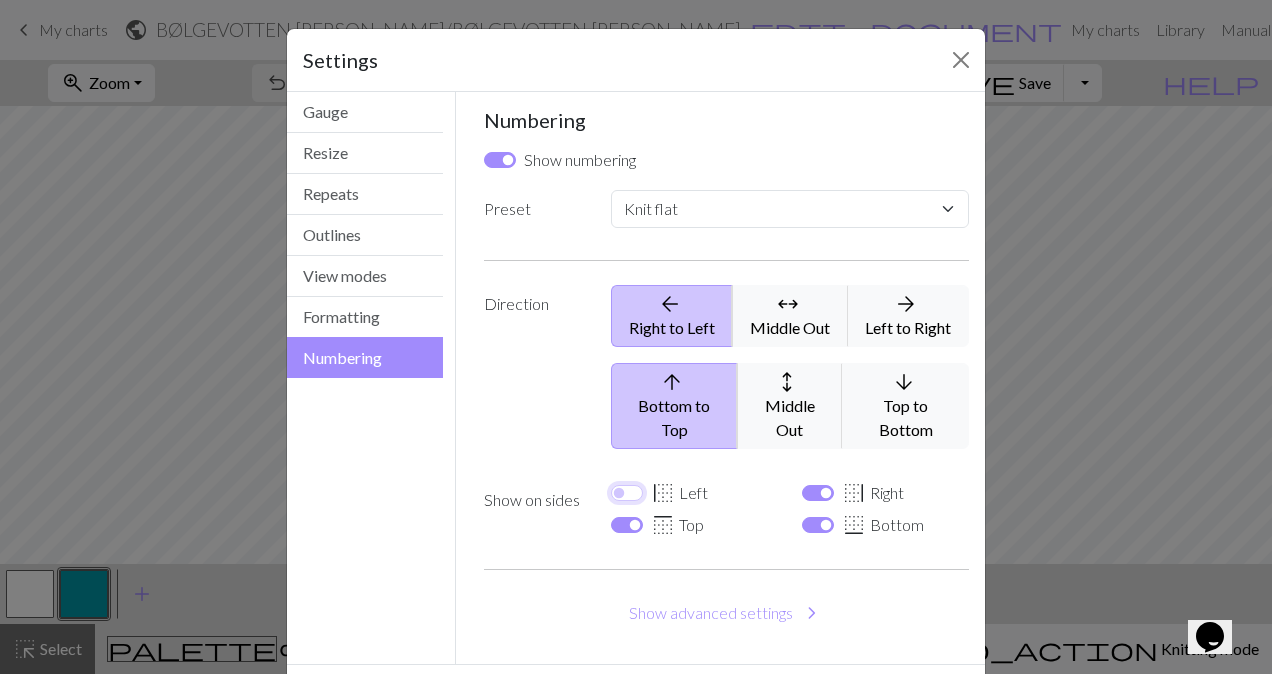 checkbox on "false" 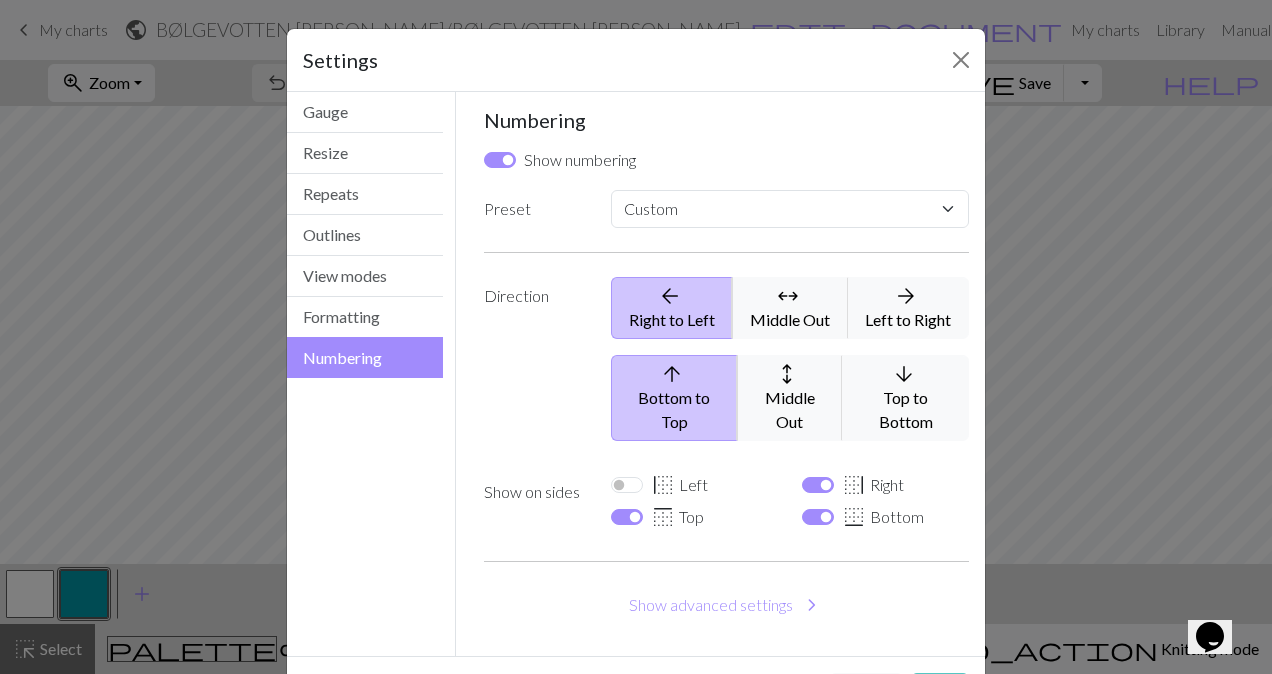 click on "Save" at bounding box center [940, 692] 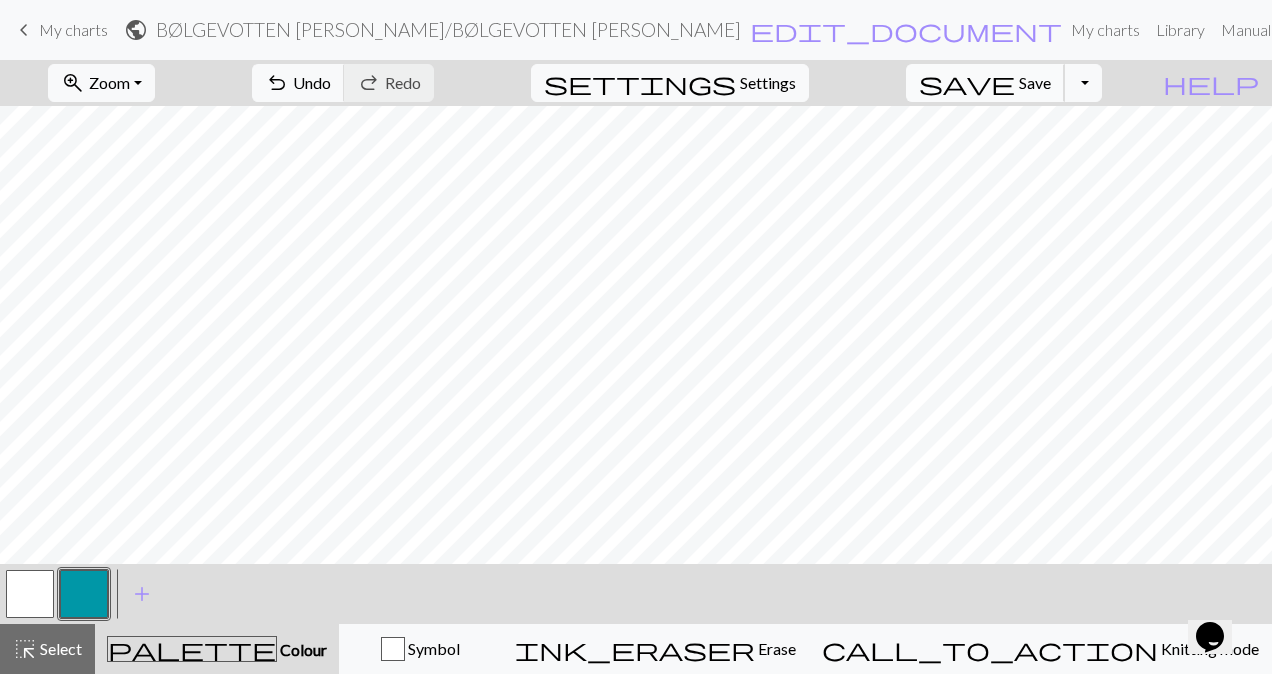 click on "Save" at bounding box center [1035, 82] 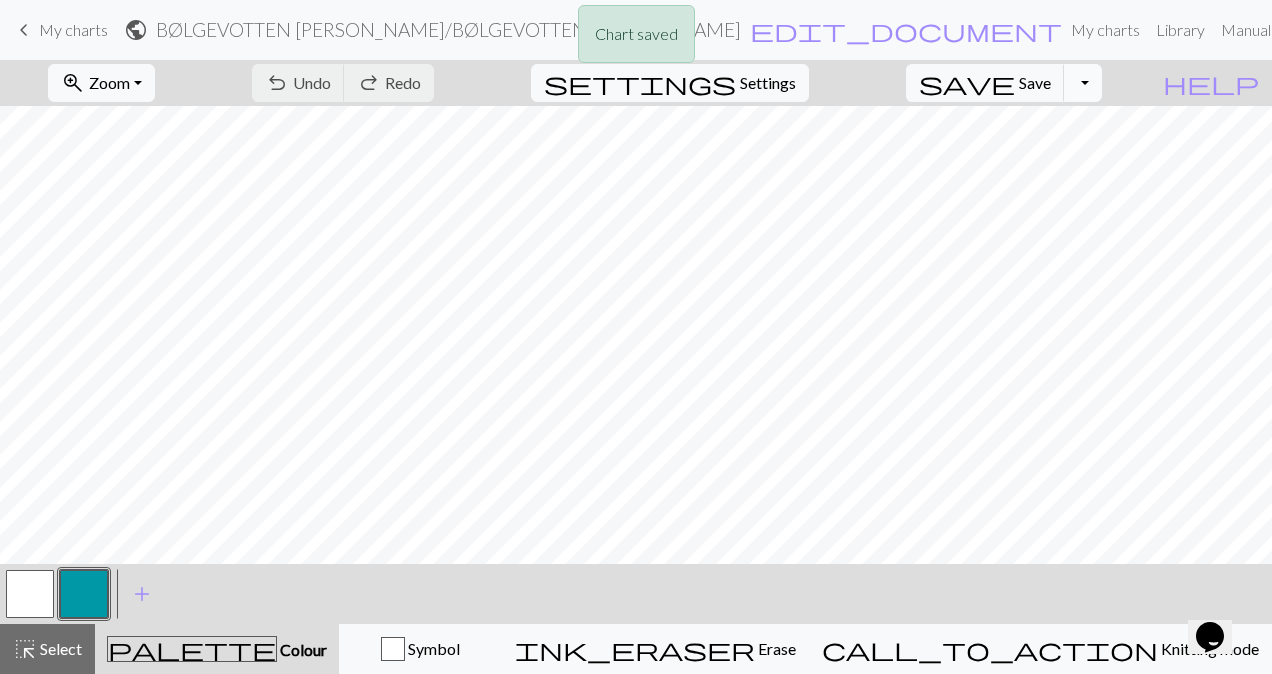 click on "Toggle Dropdown" at bounding box center [1083, 83] 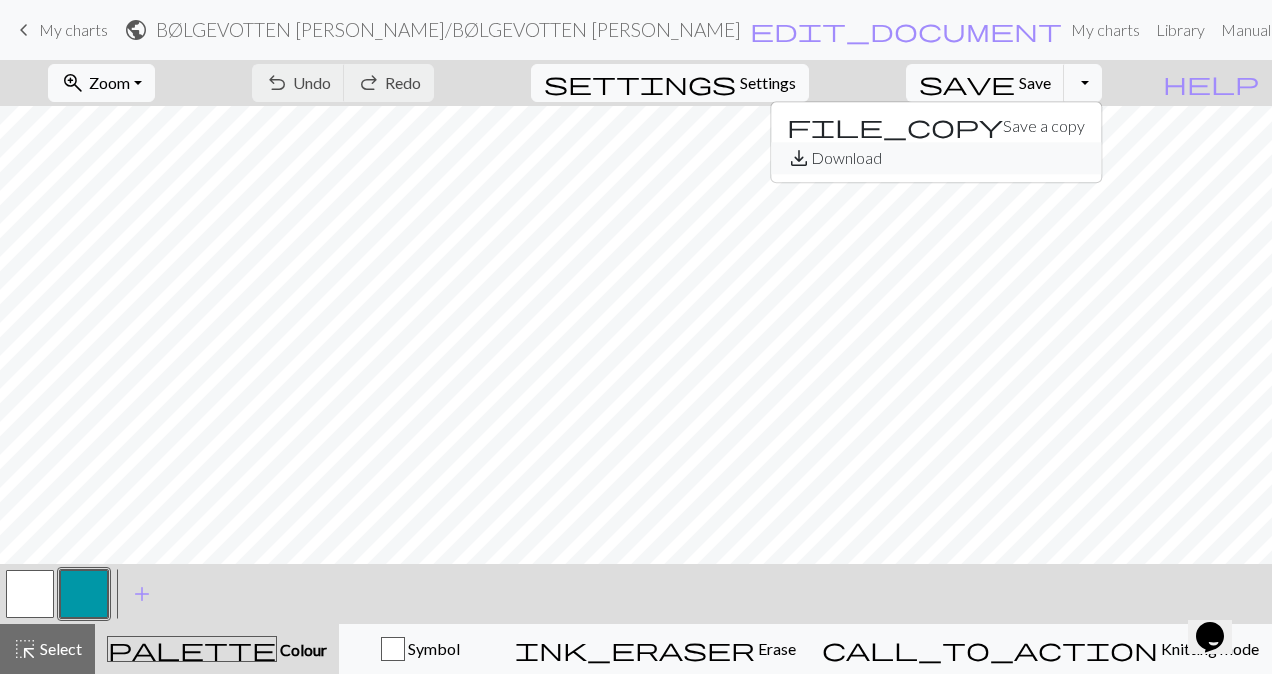 click on "save_alt  Download" at bounding box center [936, 158] 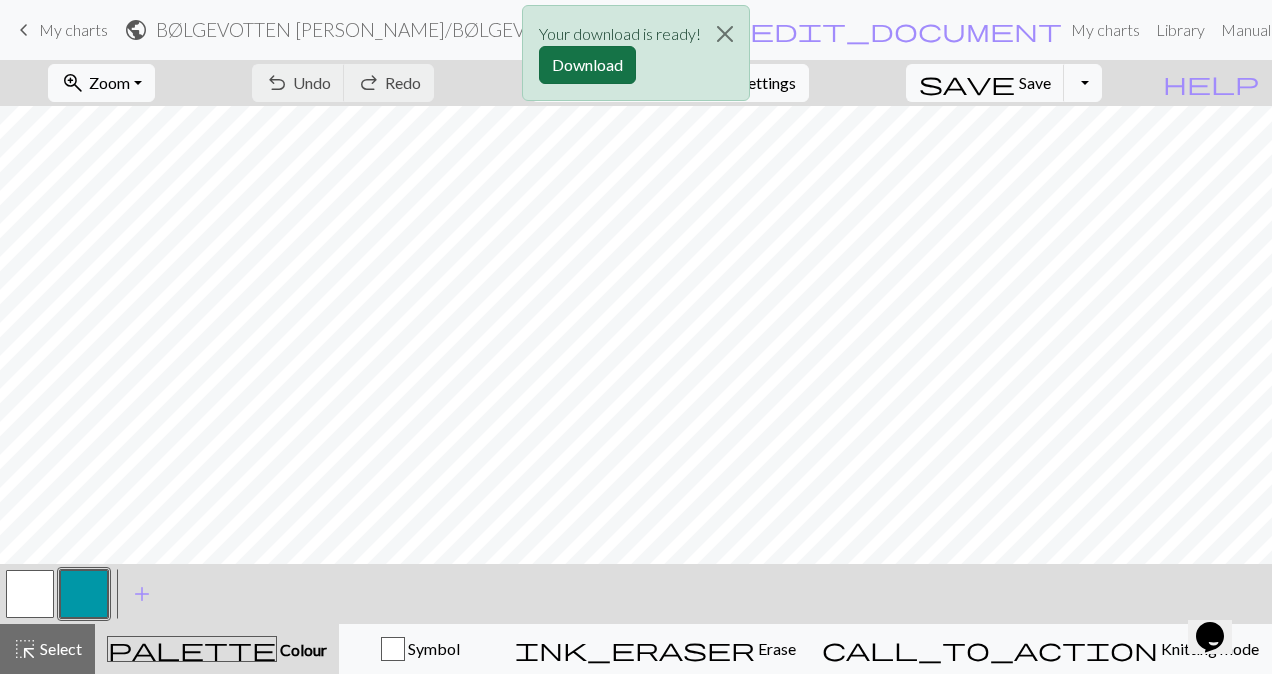 click on "Download" at bounding box center (587, 65) 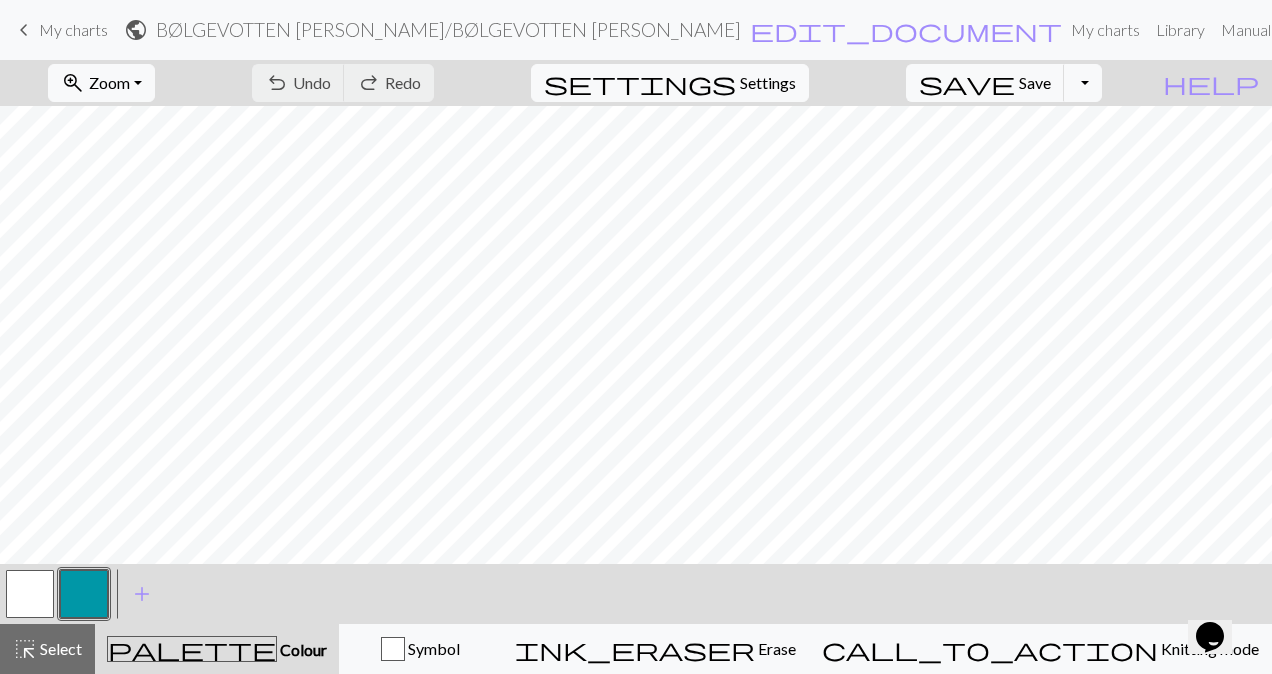 click on "My charts" at bounding box center (73, 29) 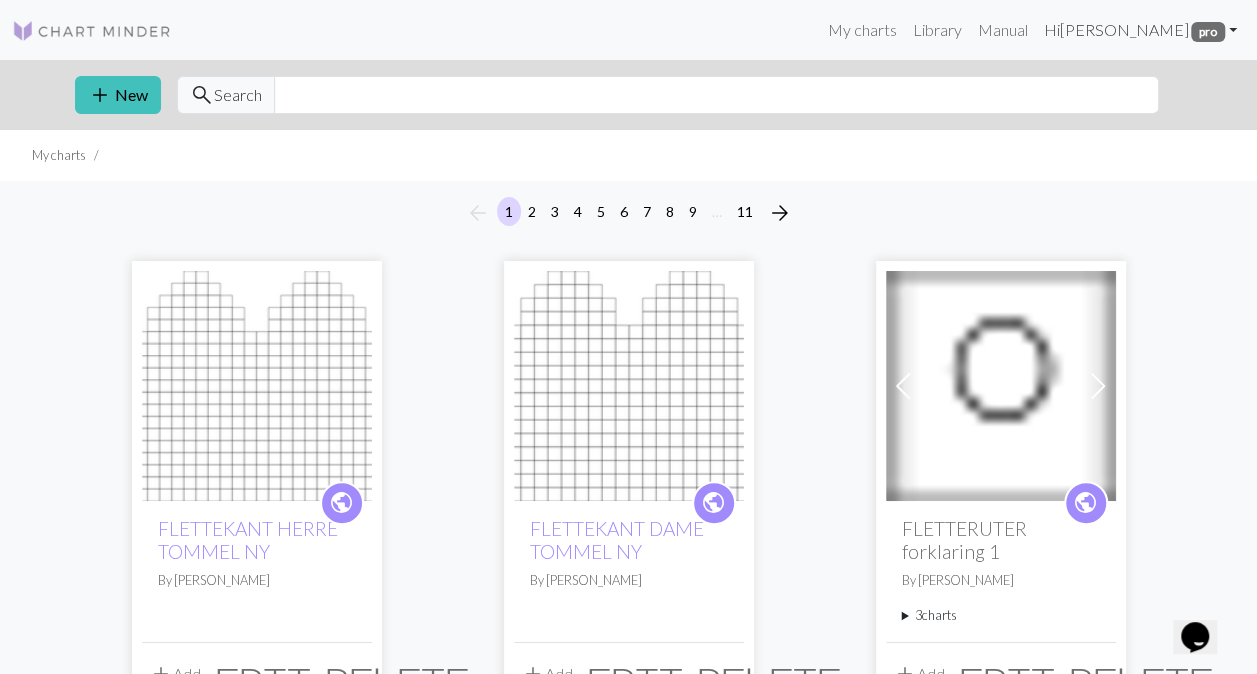 click on "Hi  [PERSON_NAME]   pro" at bounding box center [1140, 30] 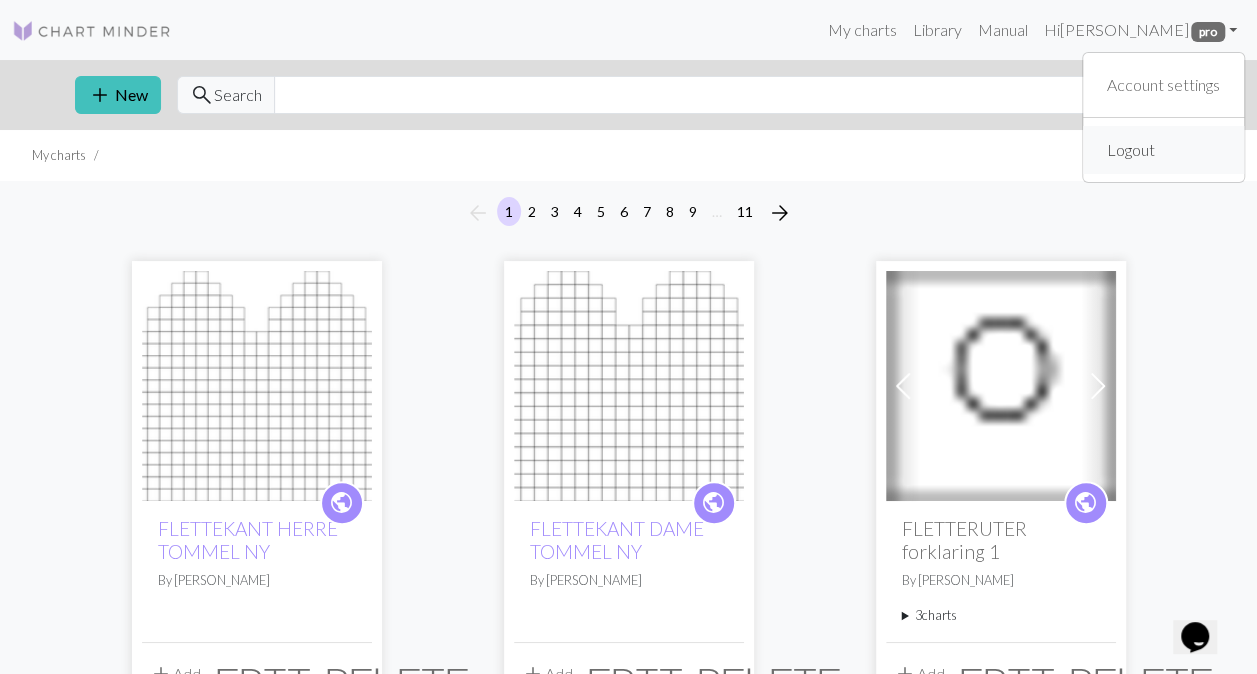 click on "Logout" at bounding box center [1131, 150] 